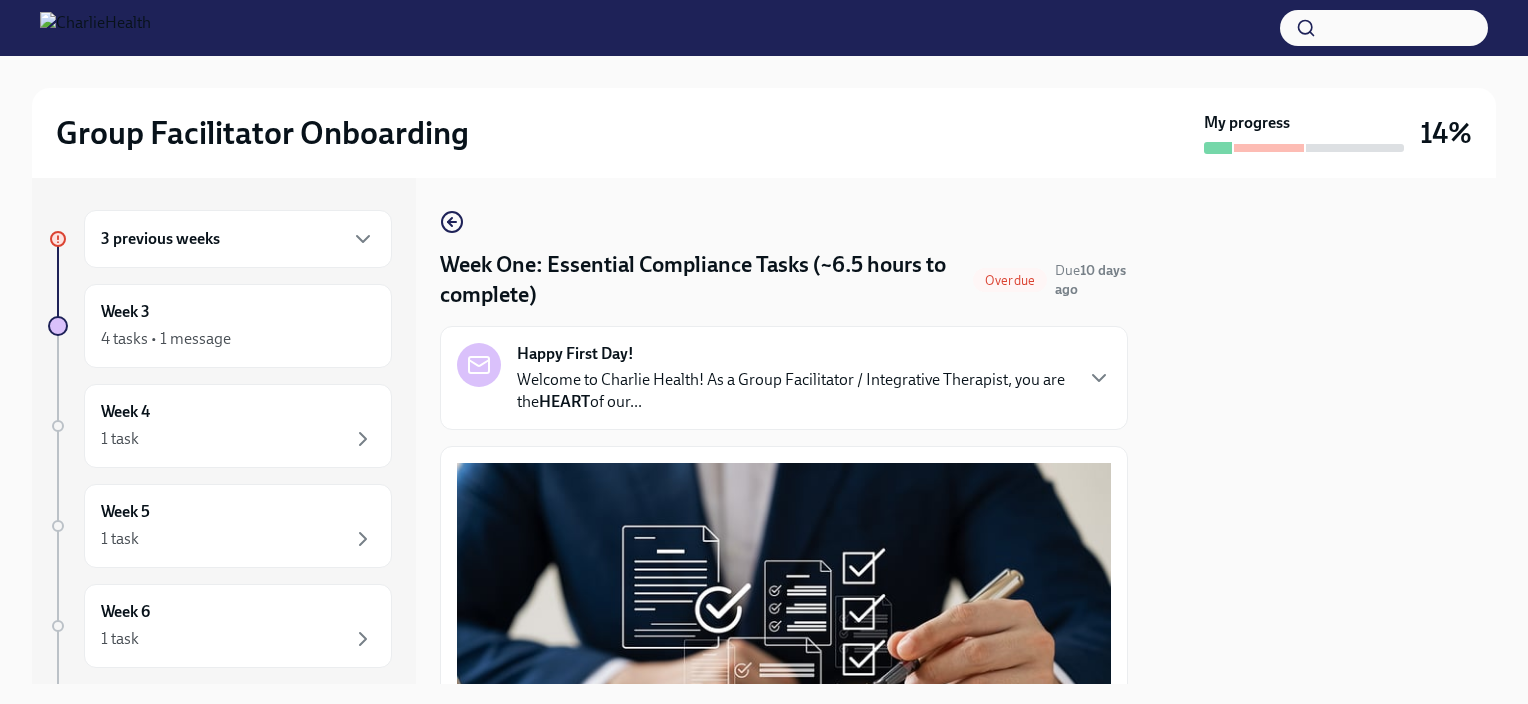 scroll, scrollTop: 0, scrollLeft: 0, axis: both 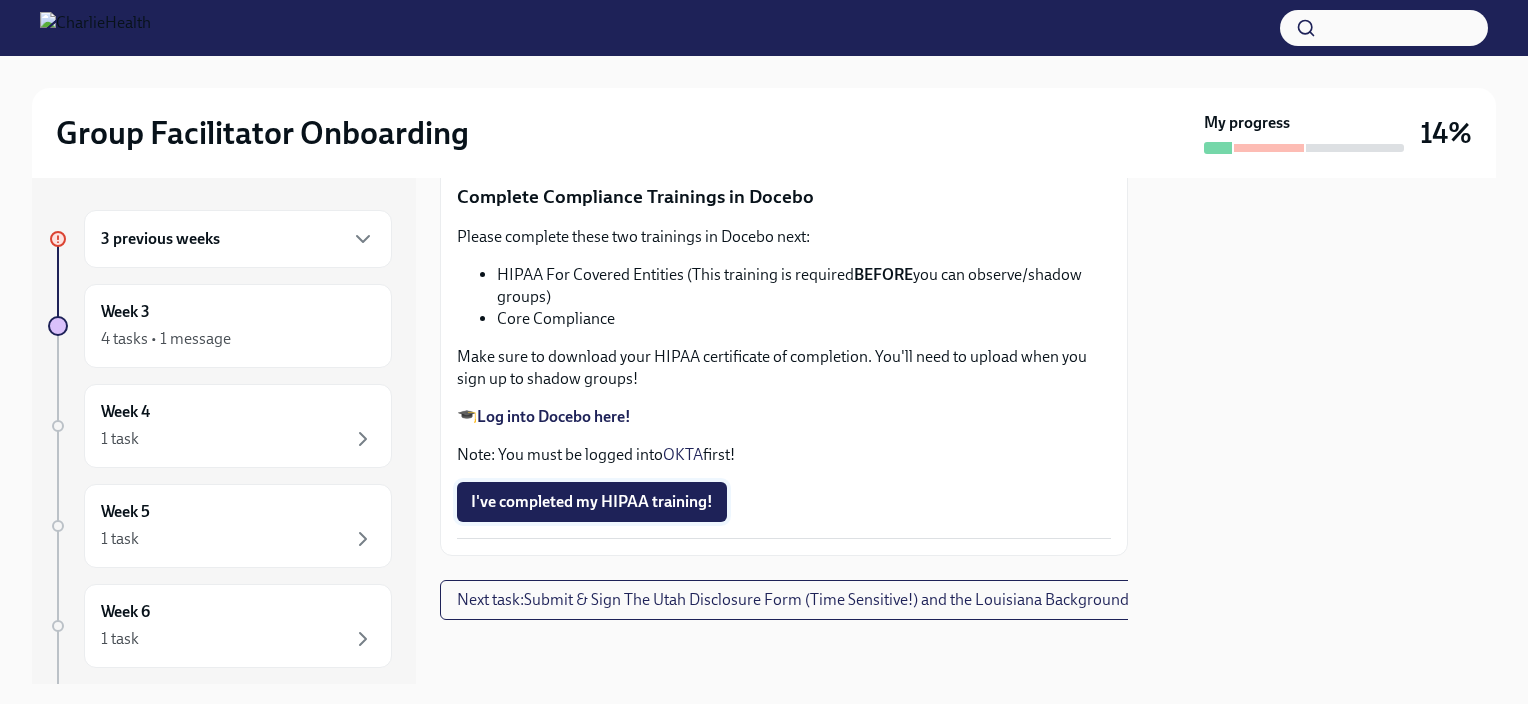 click on "I've completed my HIPAA training!" at bounding box center [592, 502] 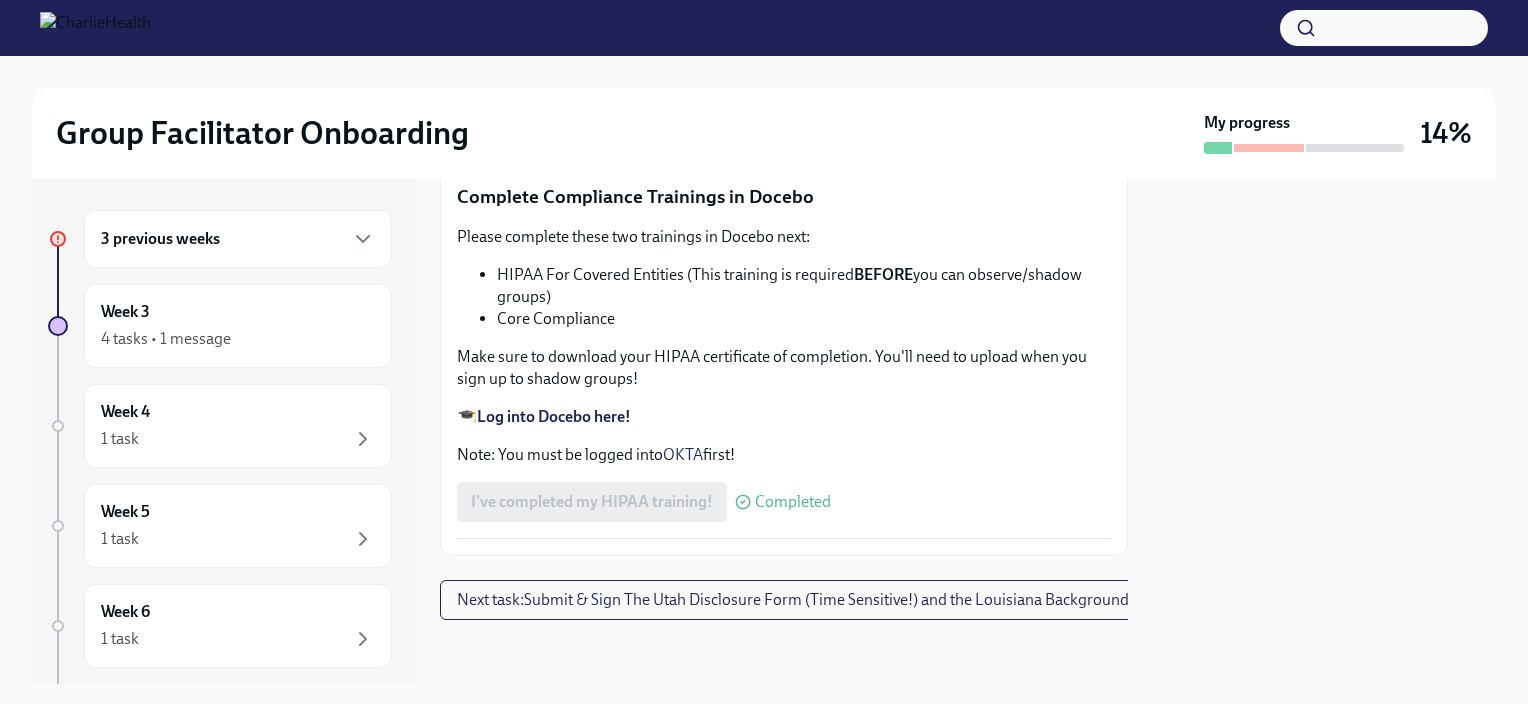 scroll, scrollTop: 4800, scrollLeft: 0, axis: vertical 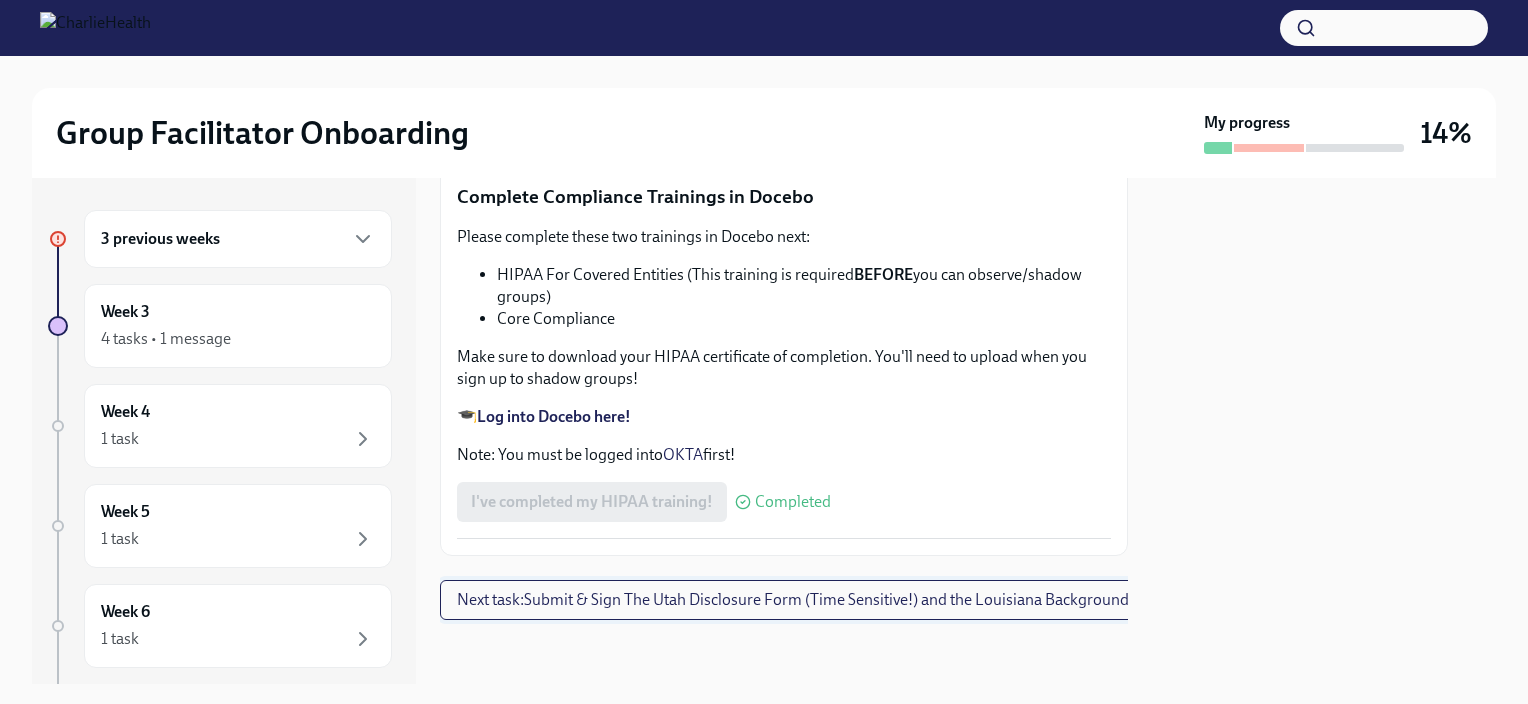 click on "Next task :  Submit & Sign The Utah Disclosure Form (Time Sensitive!) and the Louisiana Background Check" at bounding box center [815, 600] 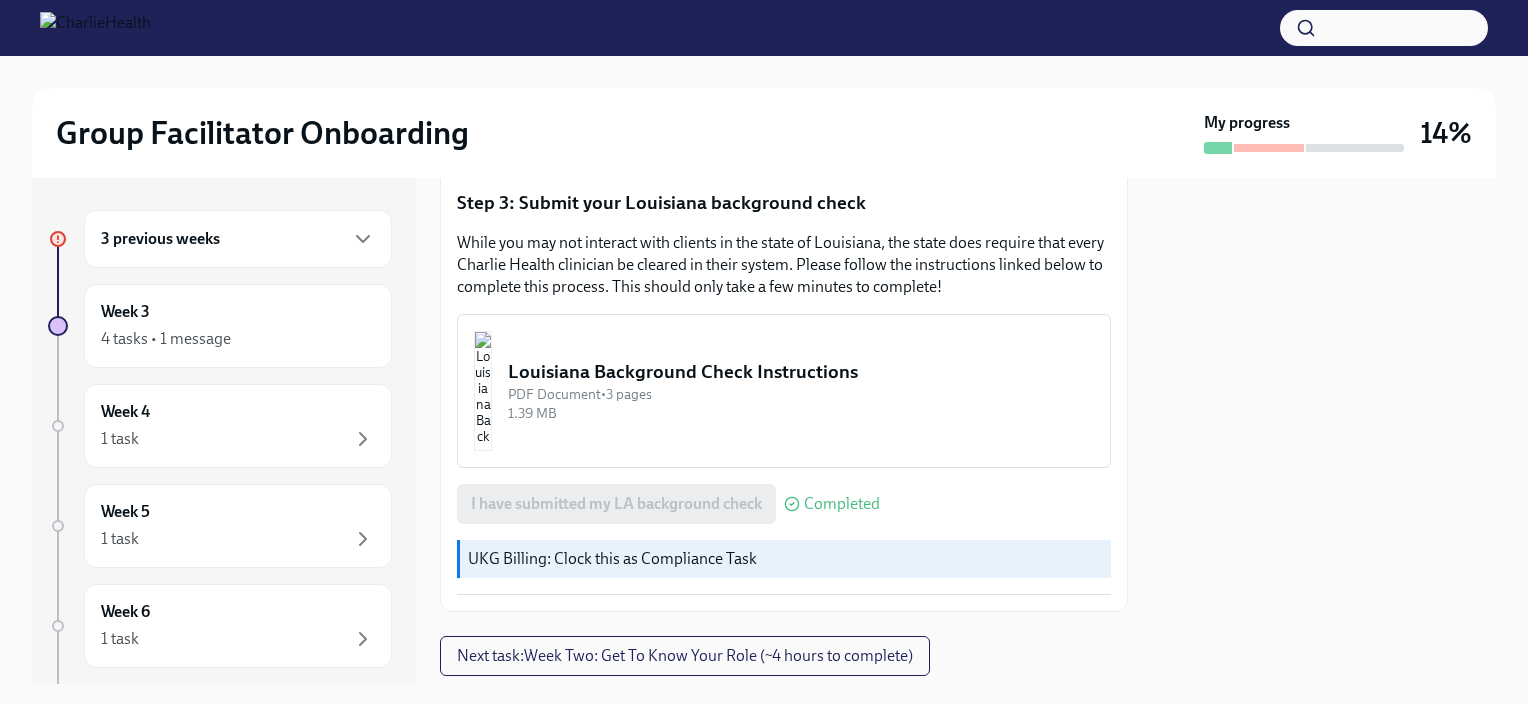 scroll, scrollTop: 662, scrollLeft: 0, axis: vertical 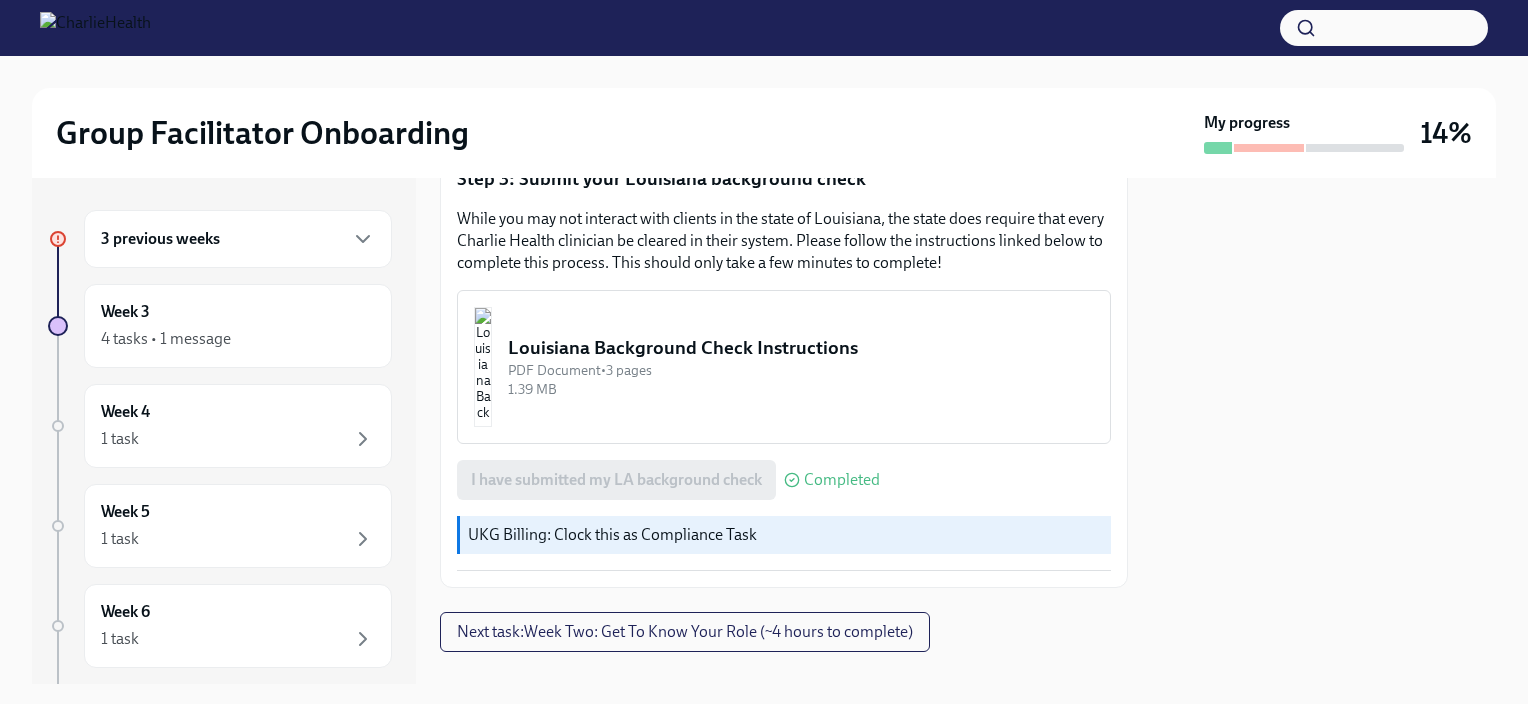 click on "PDF Document  •  3 pages" at bounding box center (801, 370) 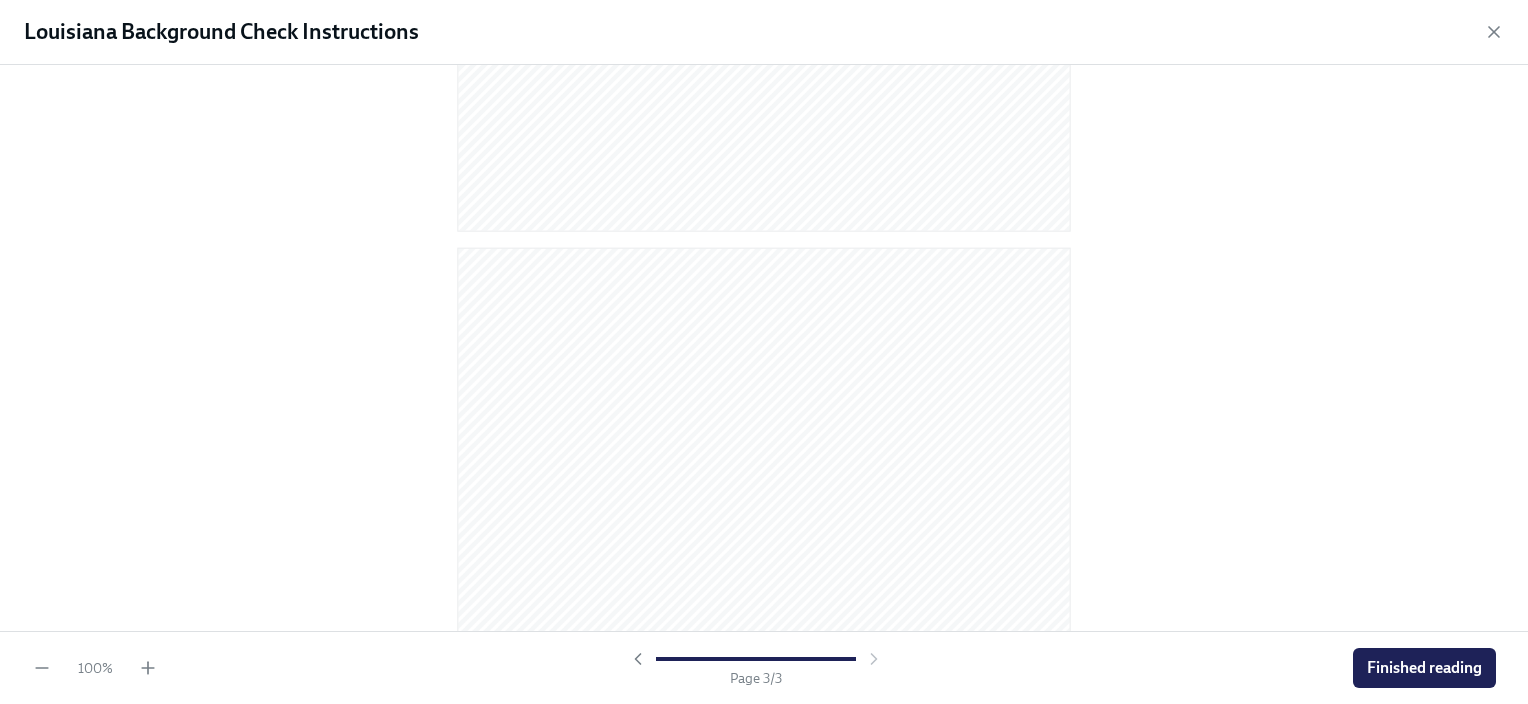 scroll, scrollTop: 24, scrollLeft: 0, axis: vertical 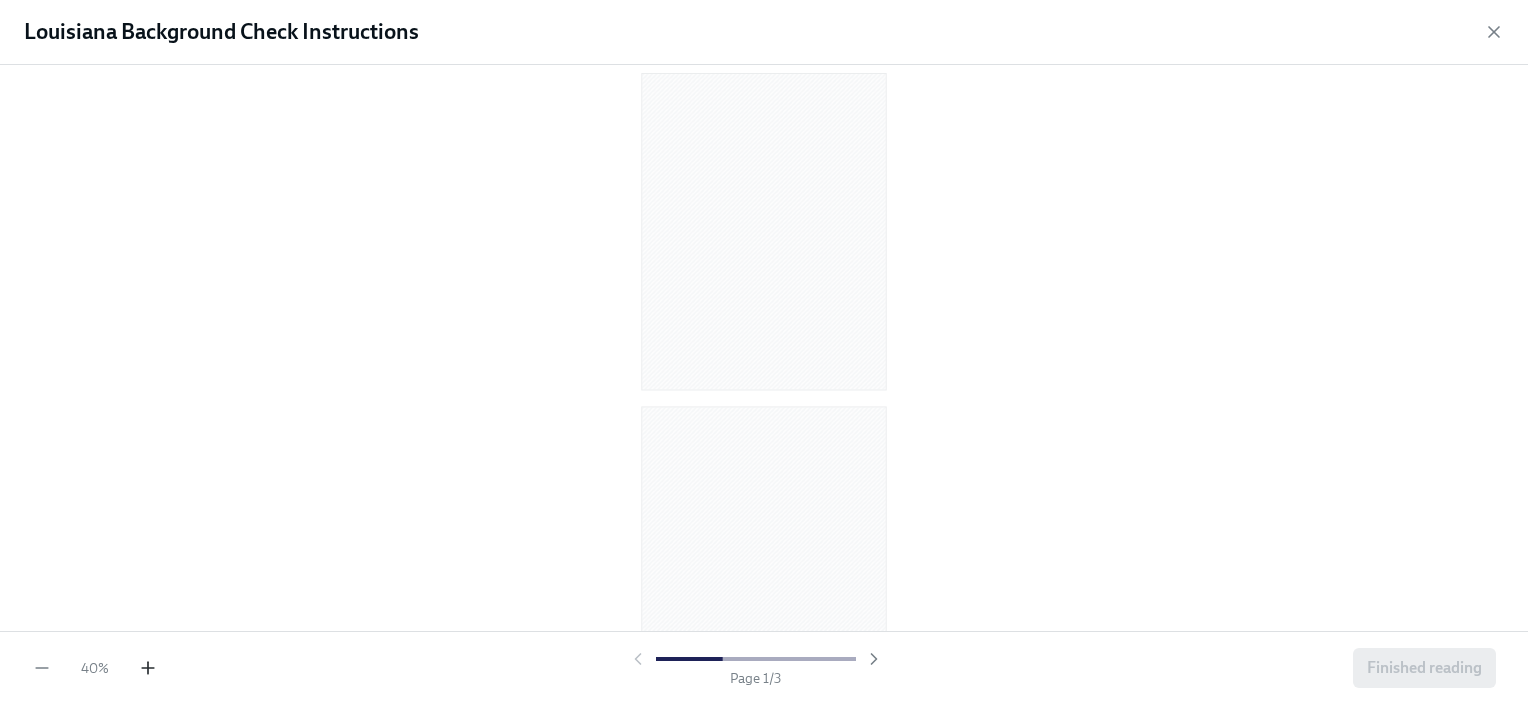 click 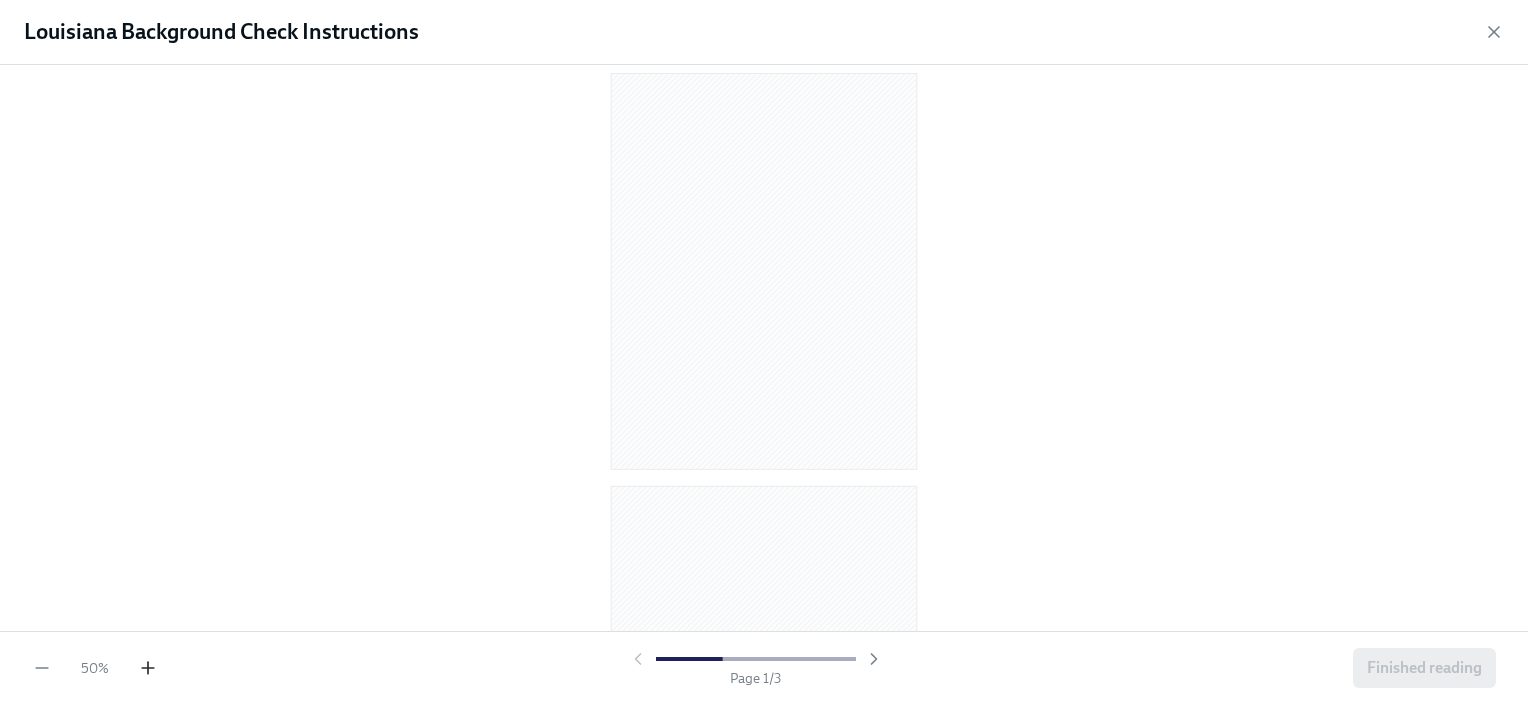 click 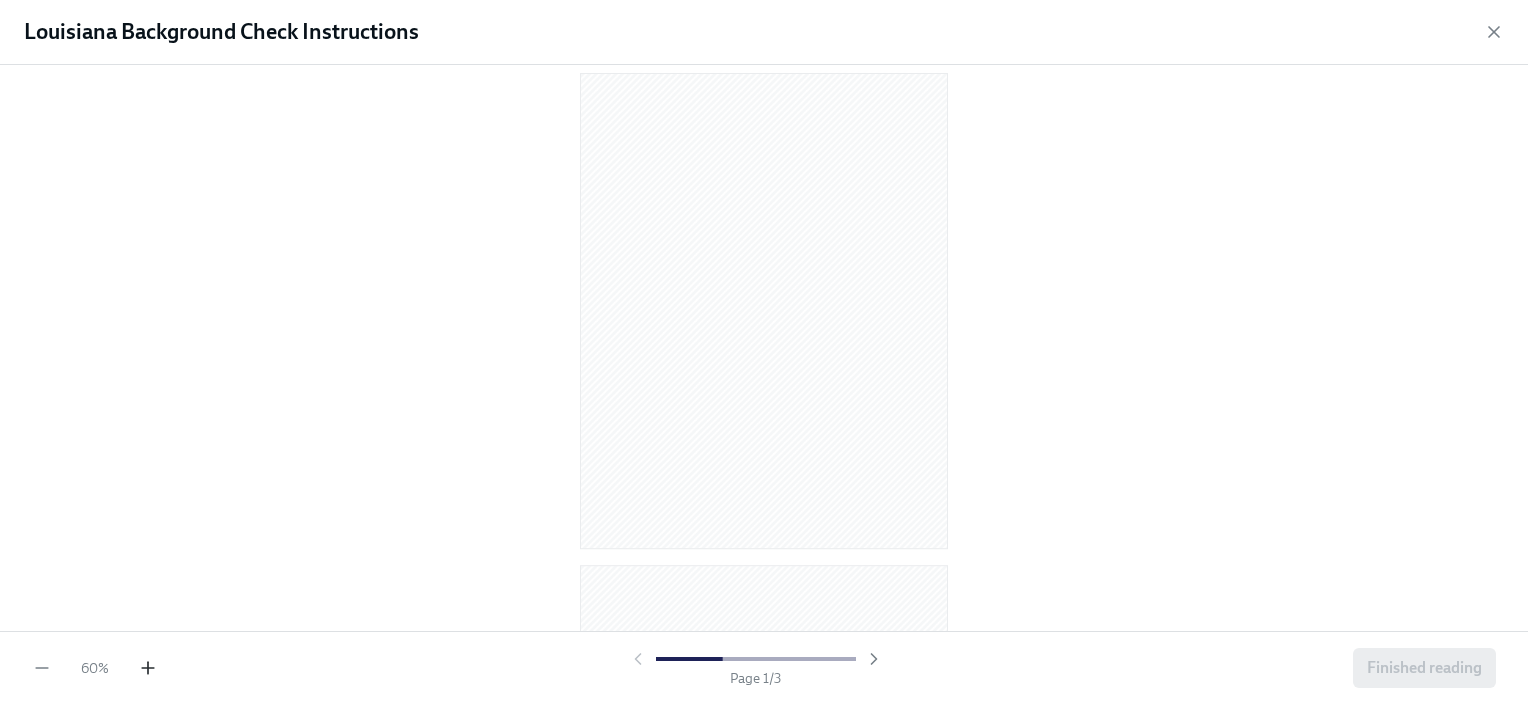 click 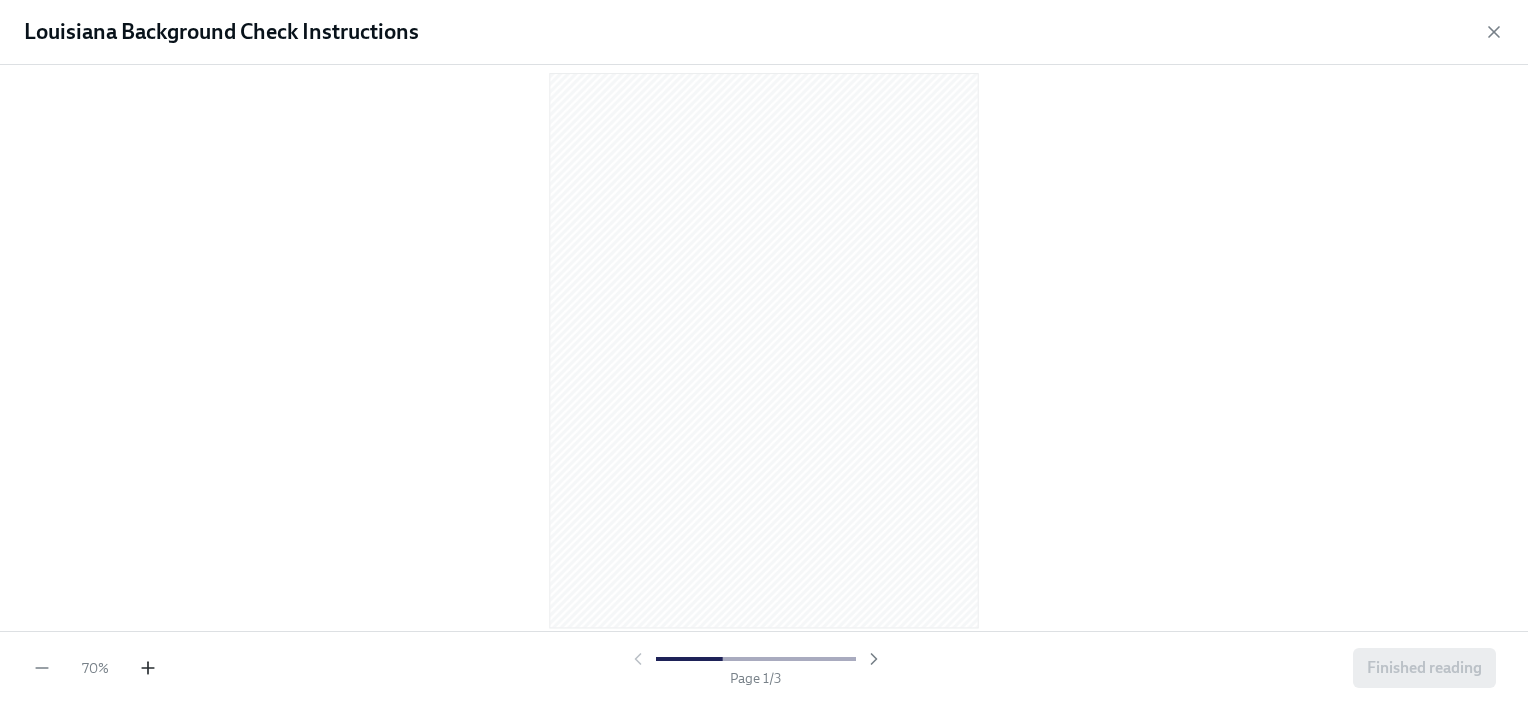 click 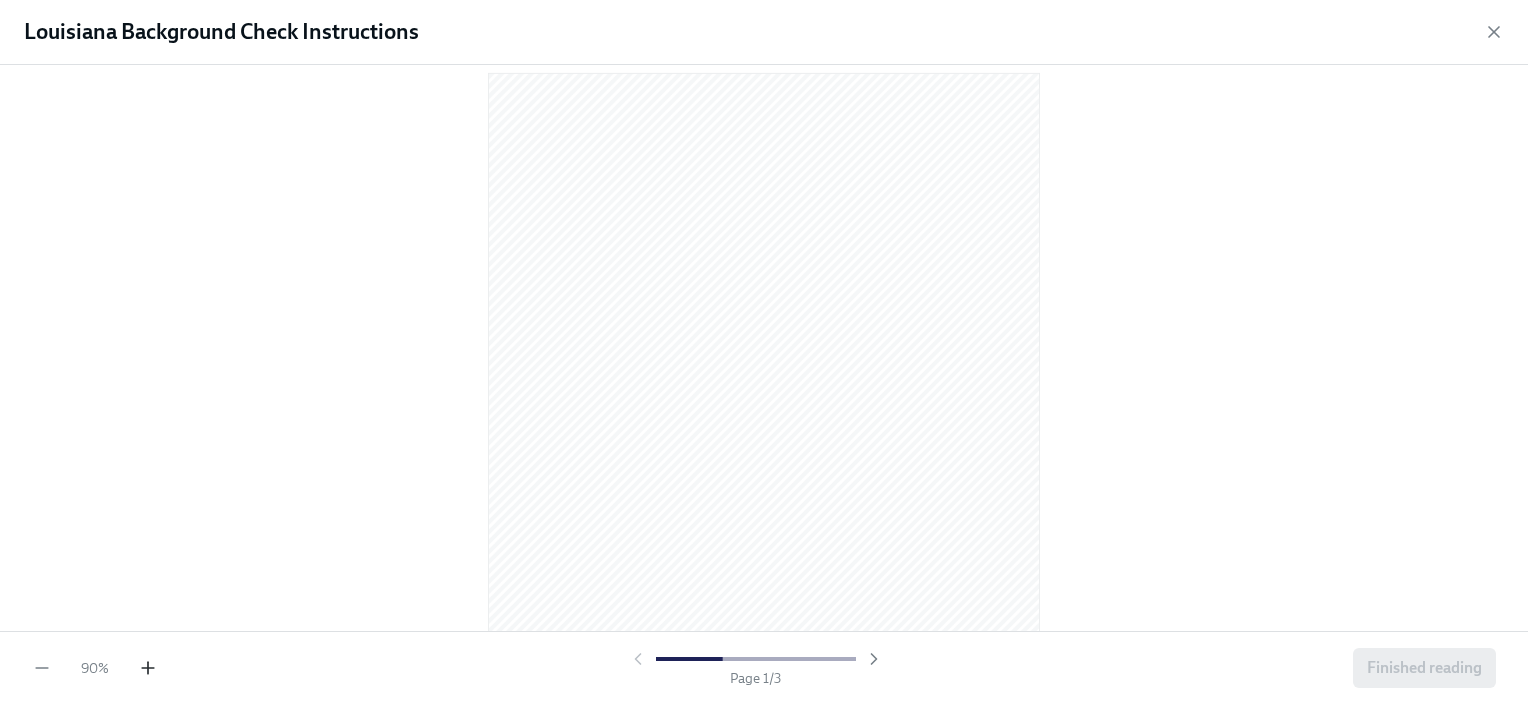 click 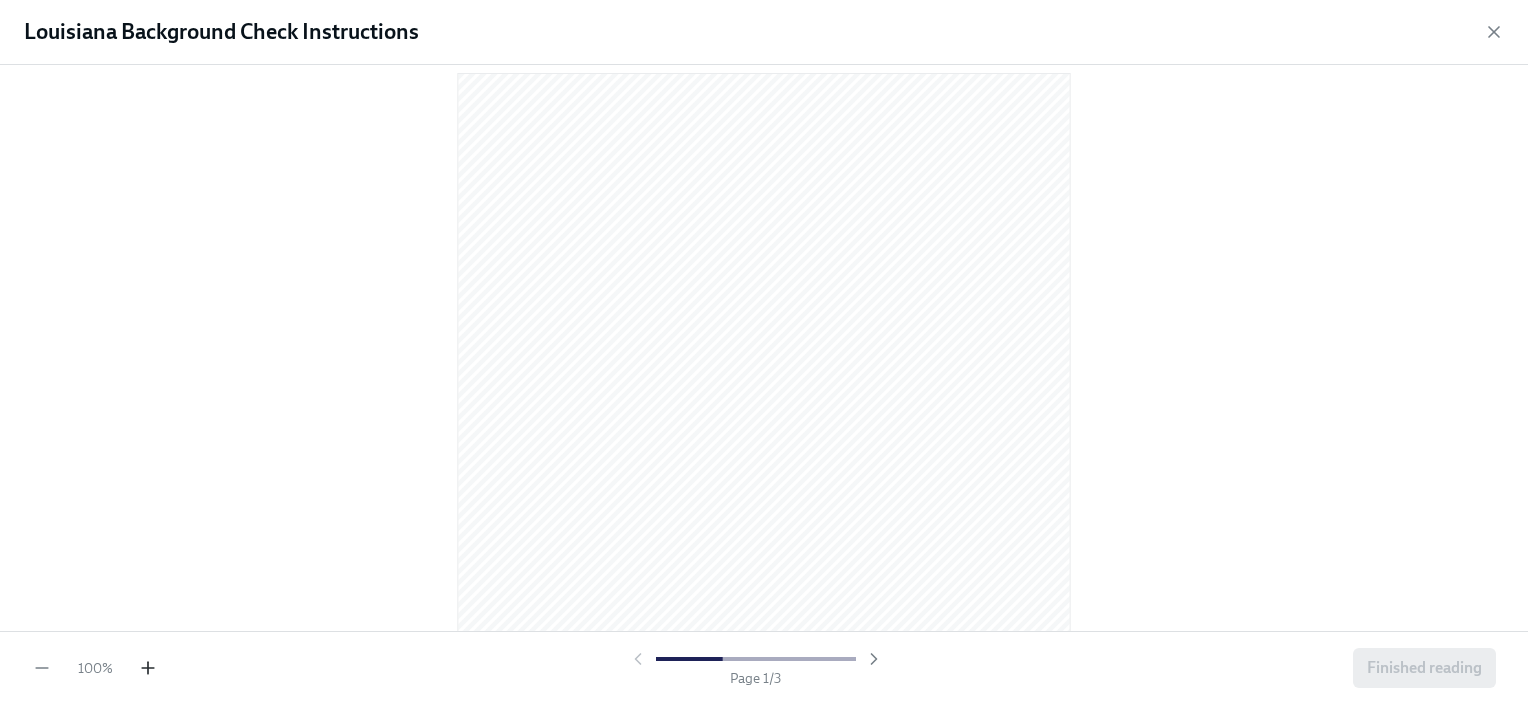 click 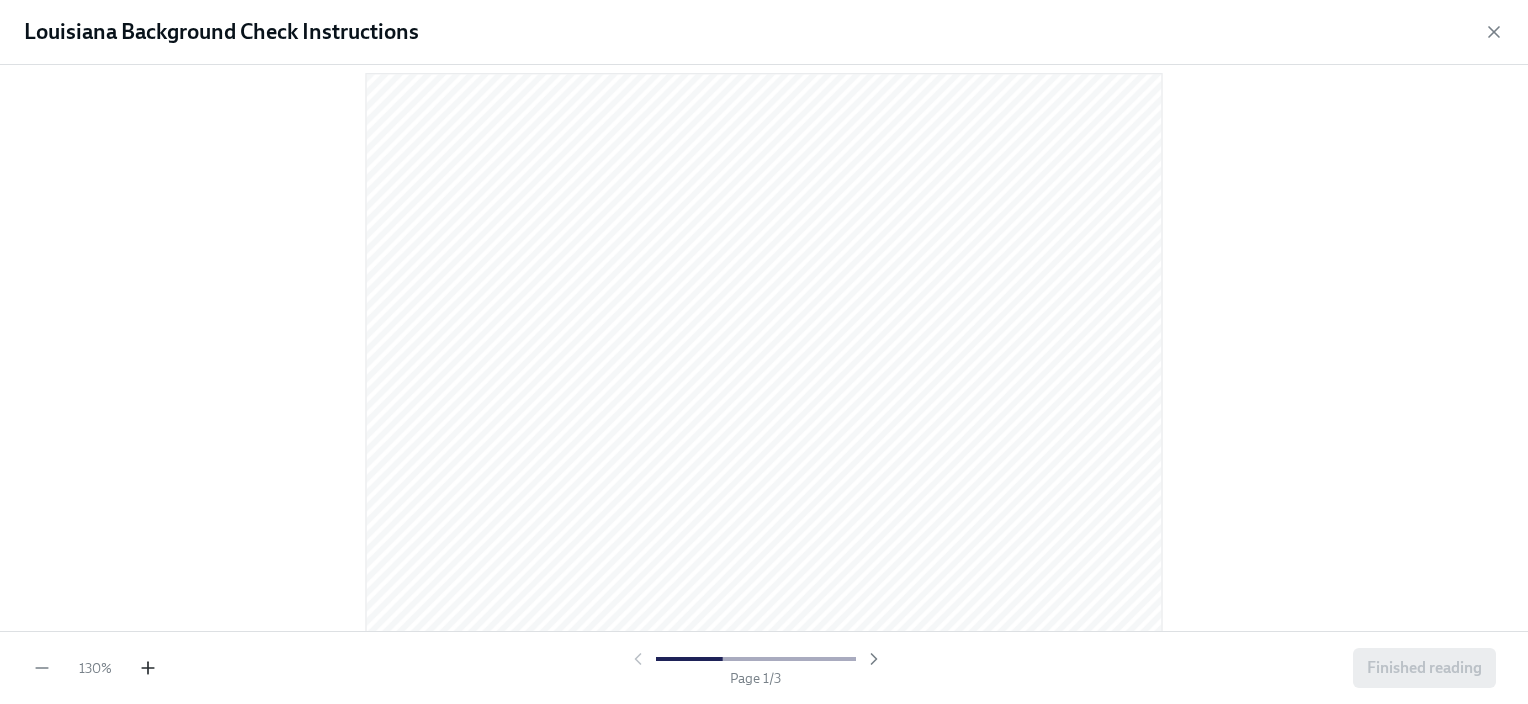 click 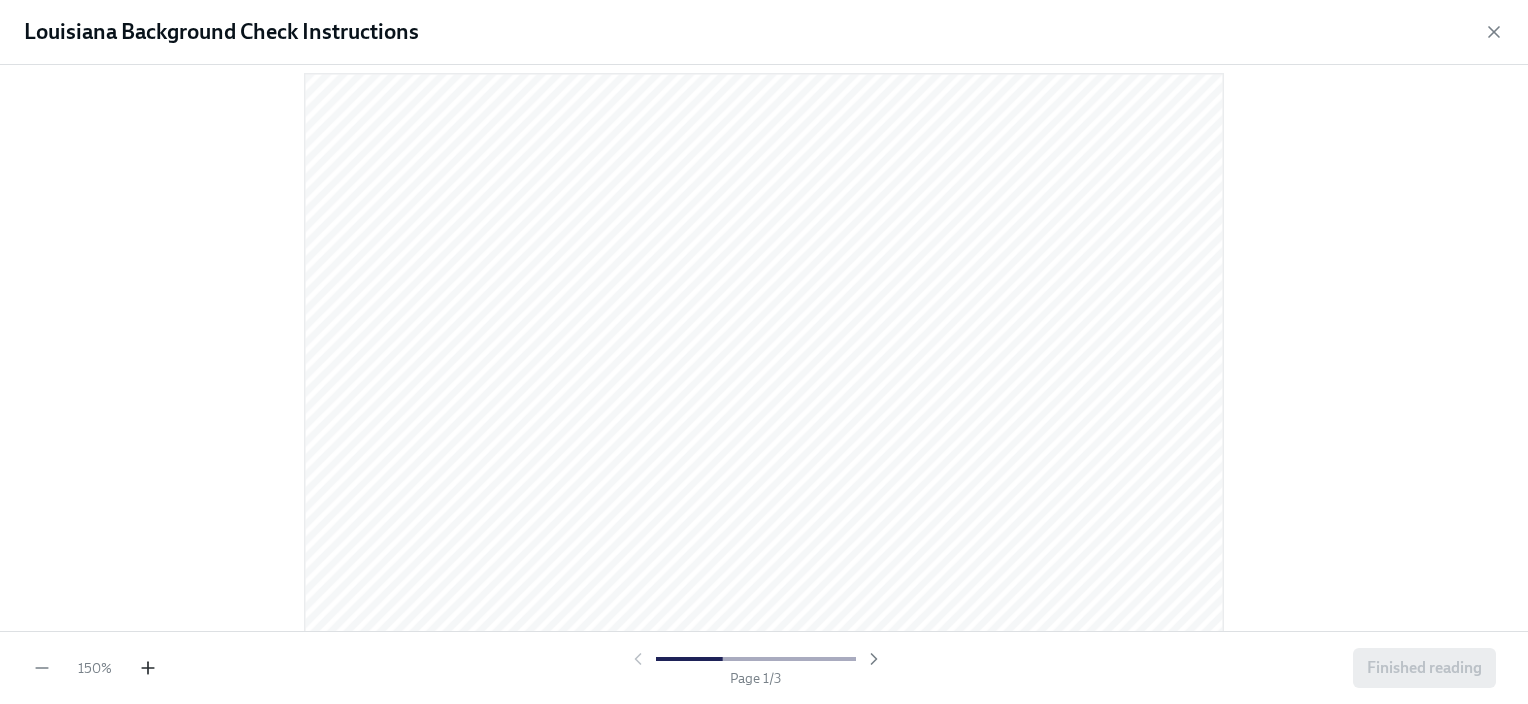 click 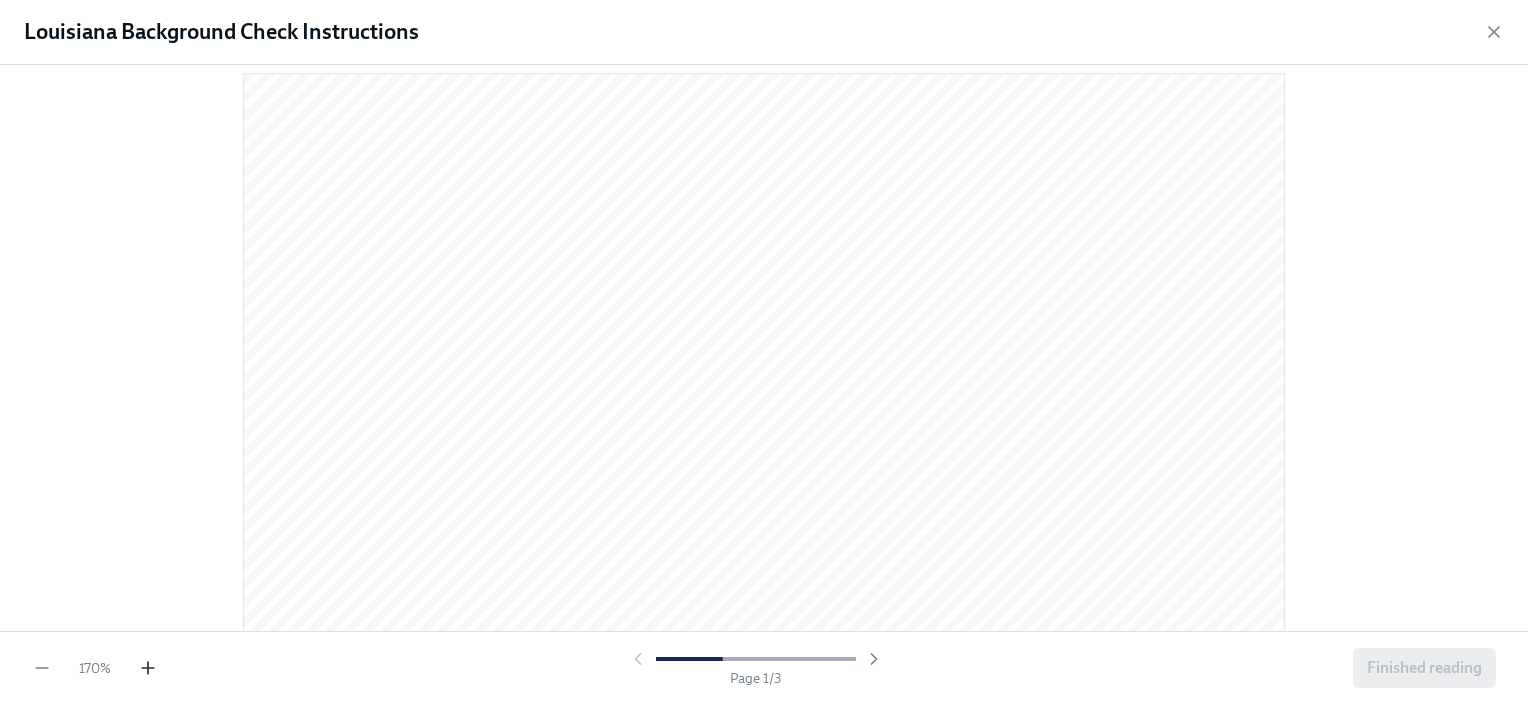 click 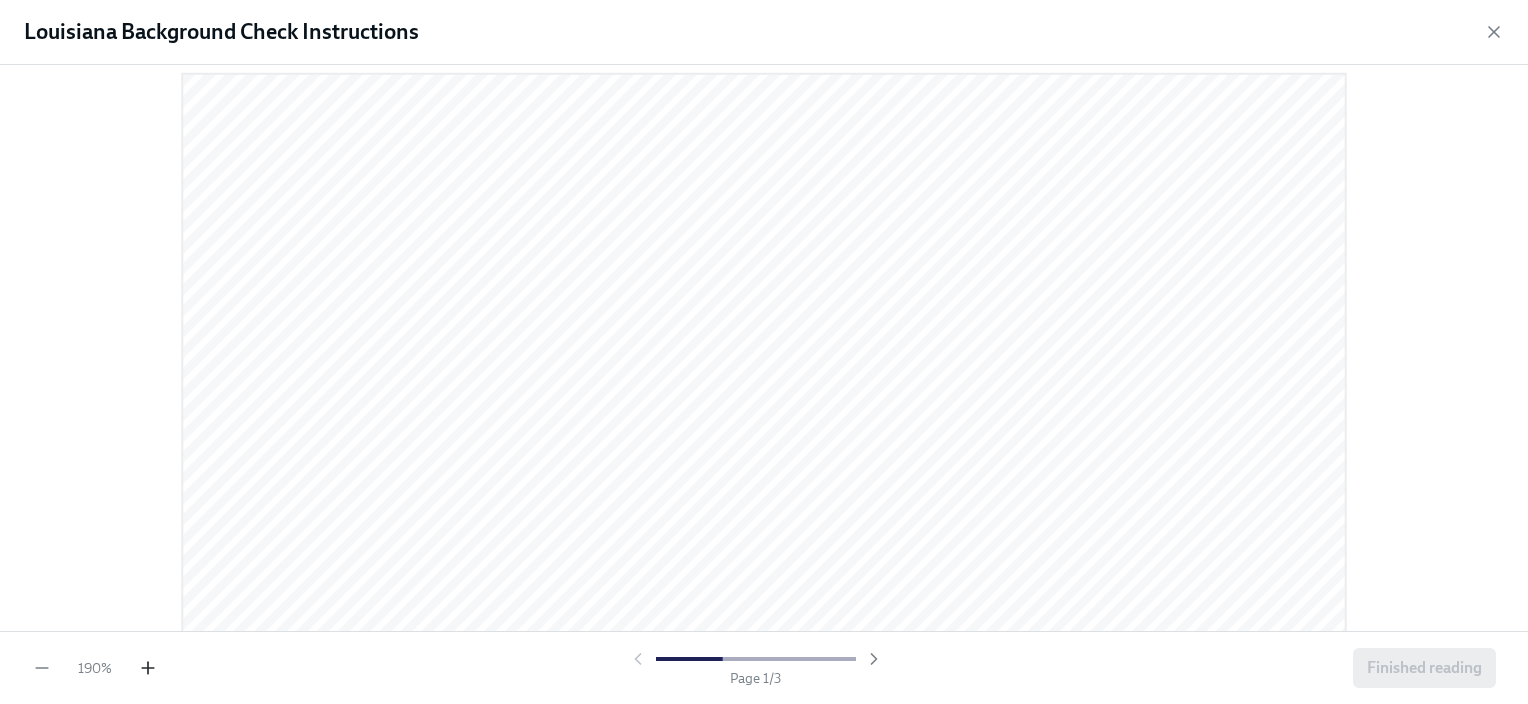 click 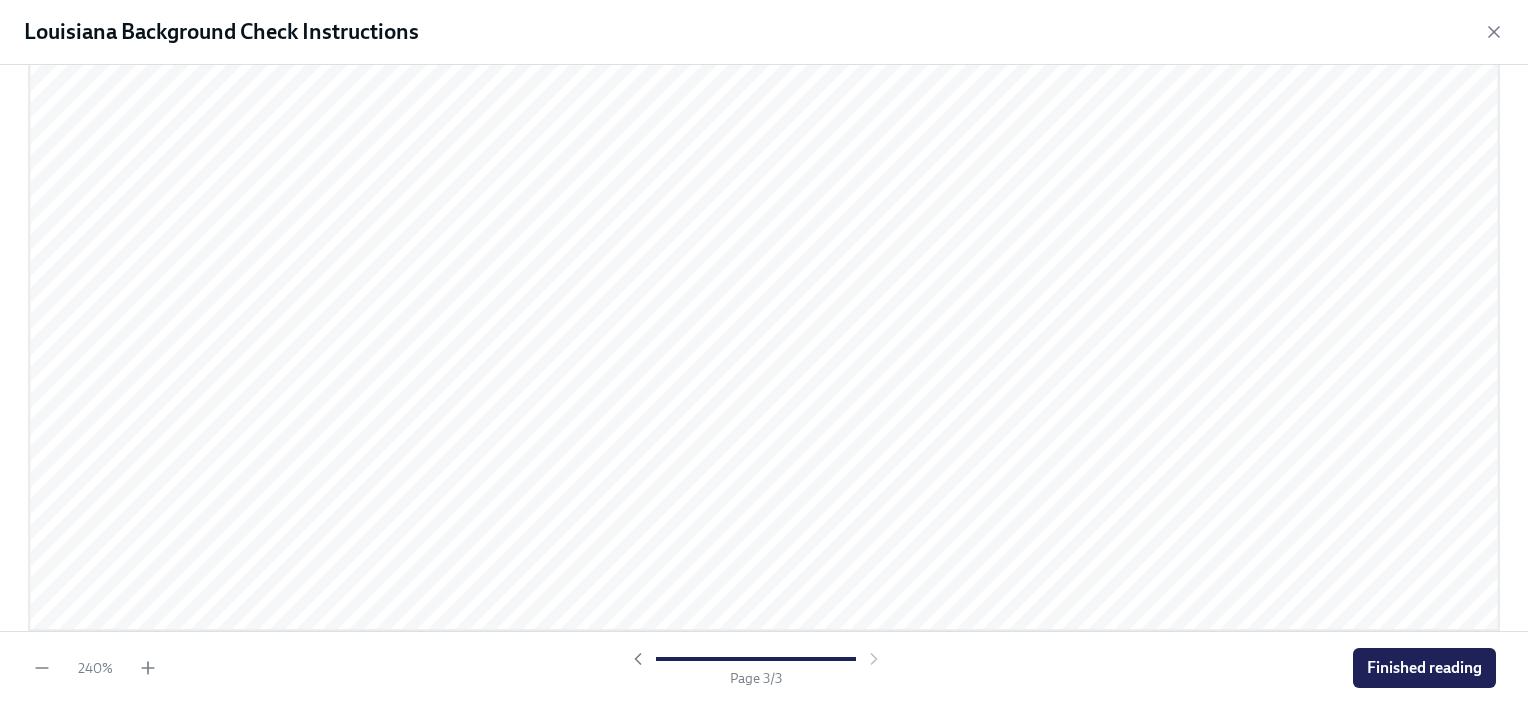 scroll, scrollTop: 5210, scrollLeft: 0, axis: vertical 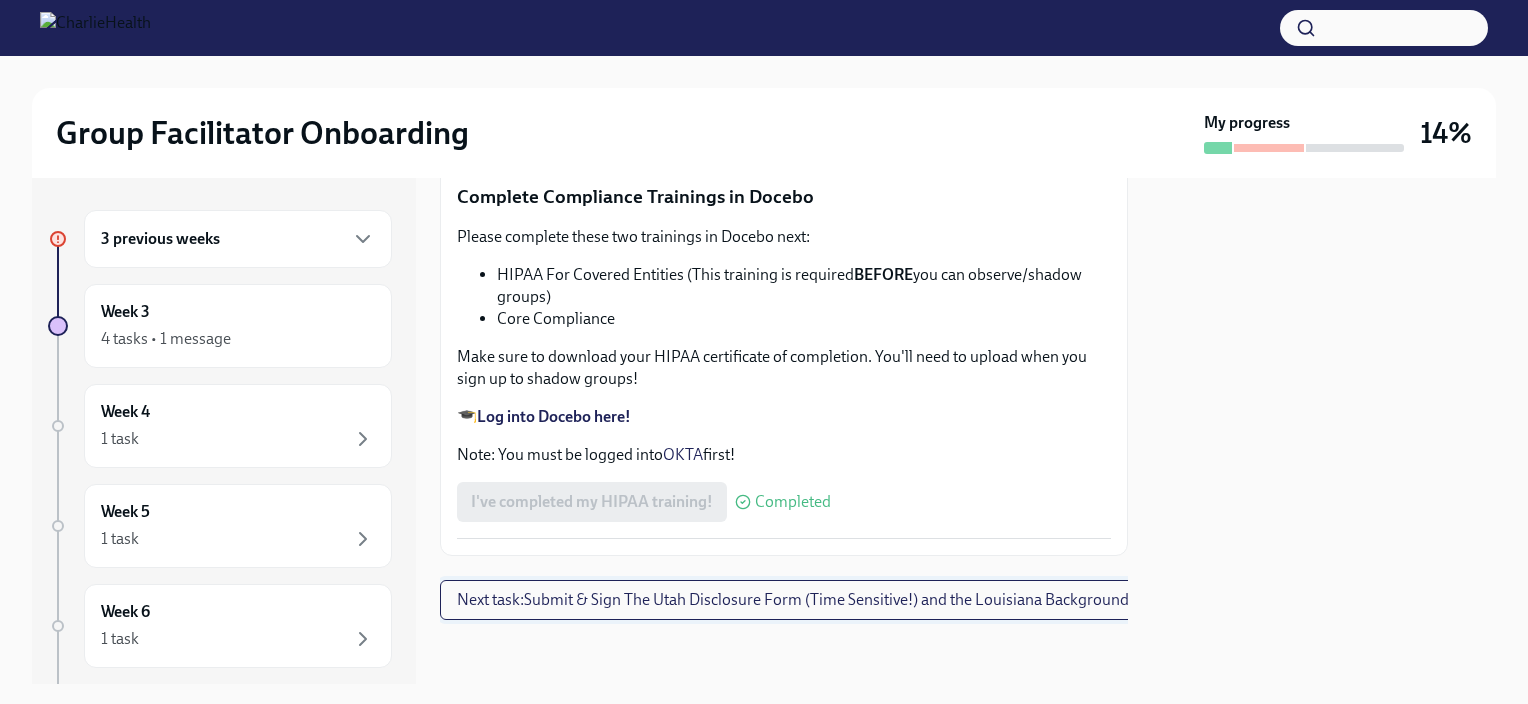 click on "Next task :  Submit & Sign The Utah Disclosure Form (Time Sensitive!) and the Louisiana Background Check" at bounding box center [815, 600] 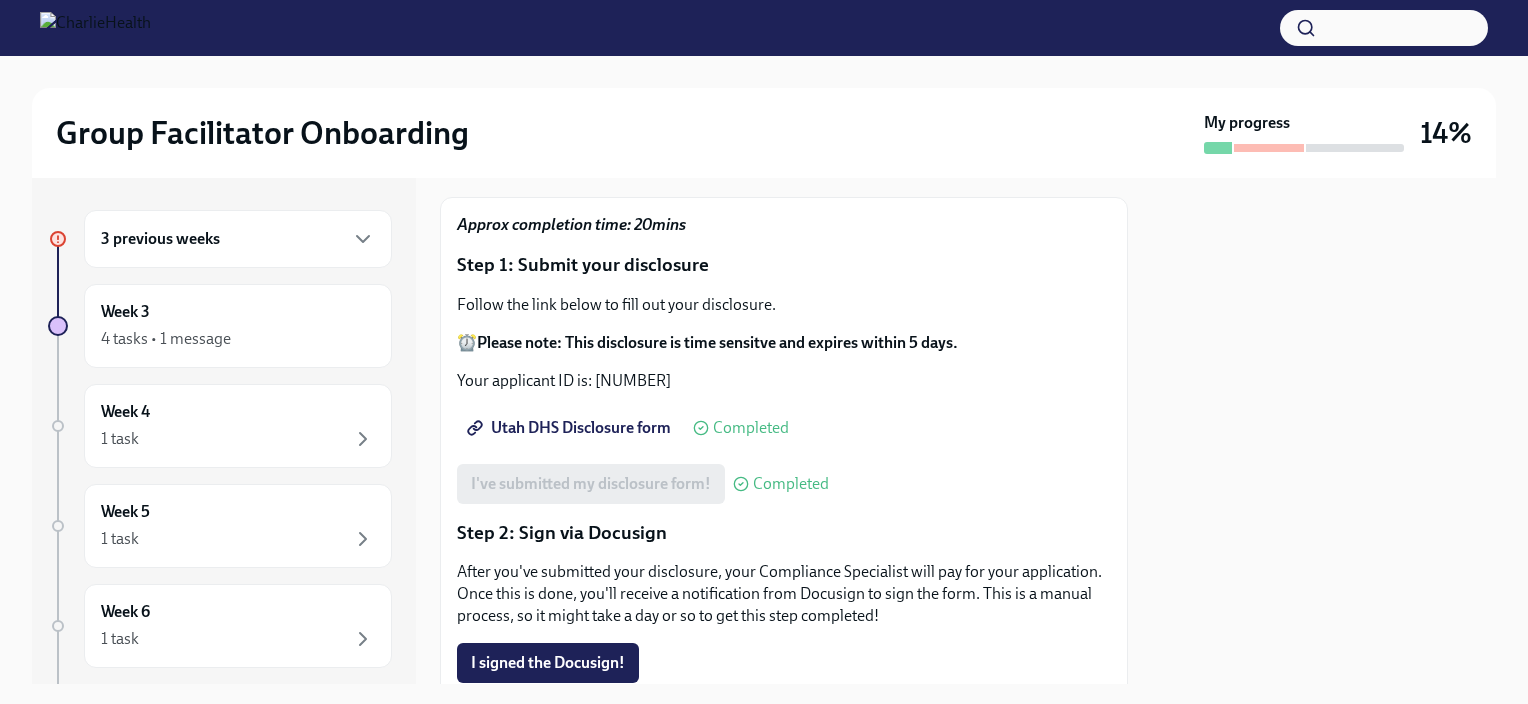 scroll, scrollTop: 149, scrollLeft: 0, axis: vertical 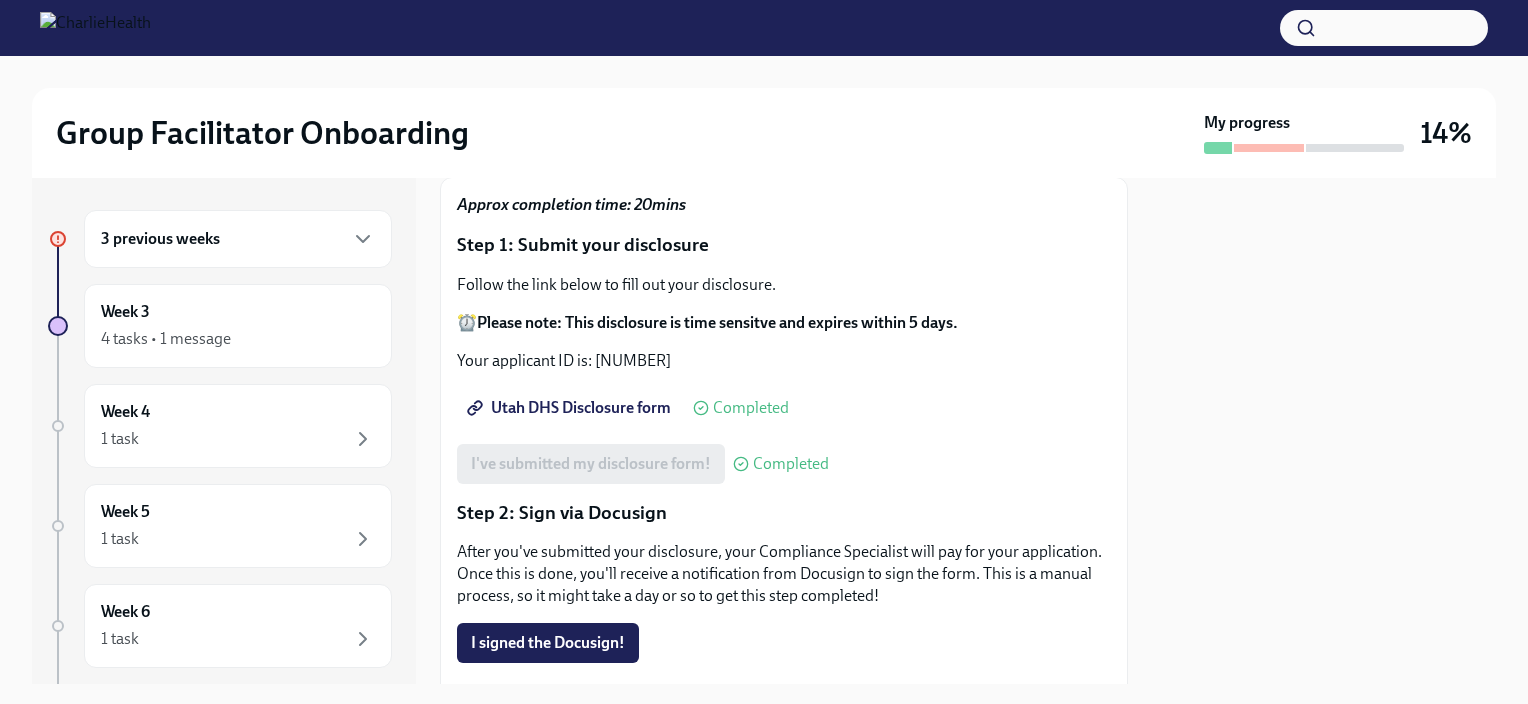 click on "Utah DHS Disclosure form" at bounding box center [571, 408] 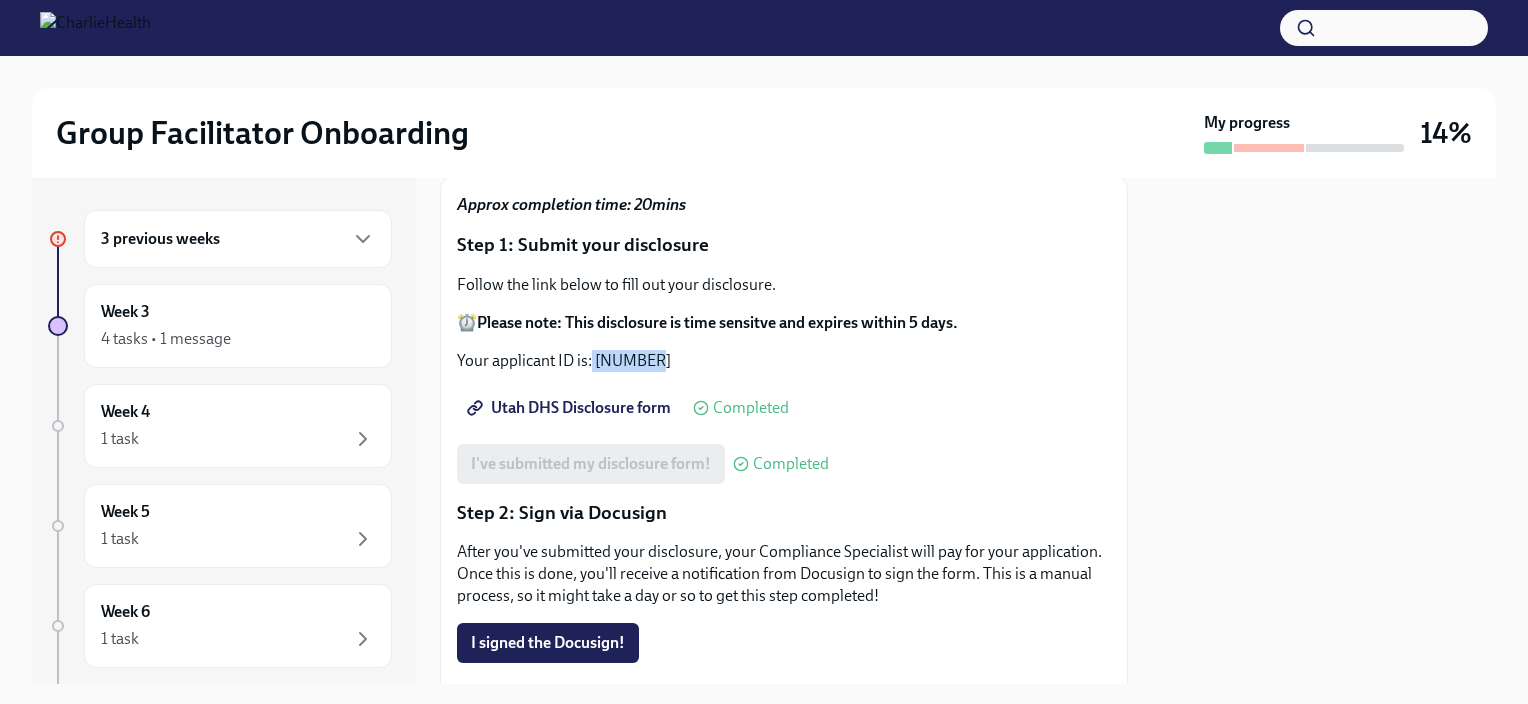 drag, startPoint x: 592, startPoint y: 378, endPoint x: 651, endPoint y: 367, distance: 60.016663 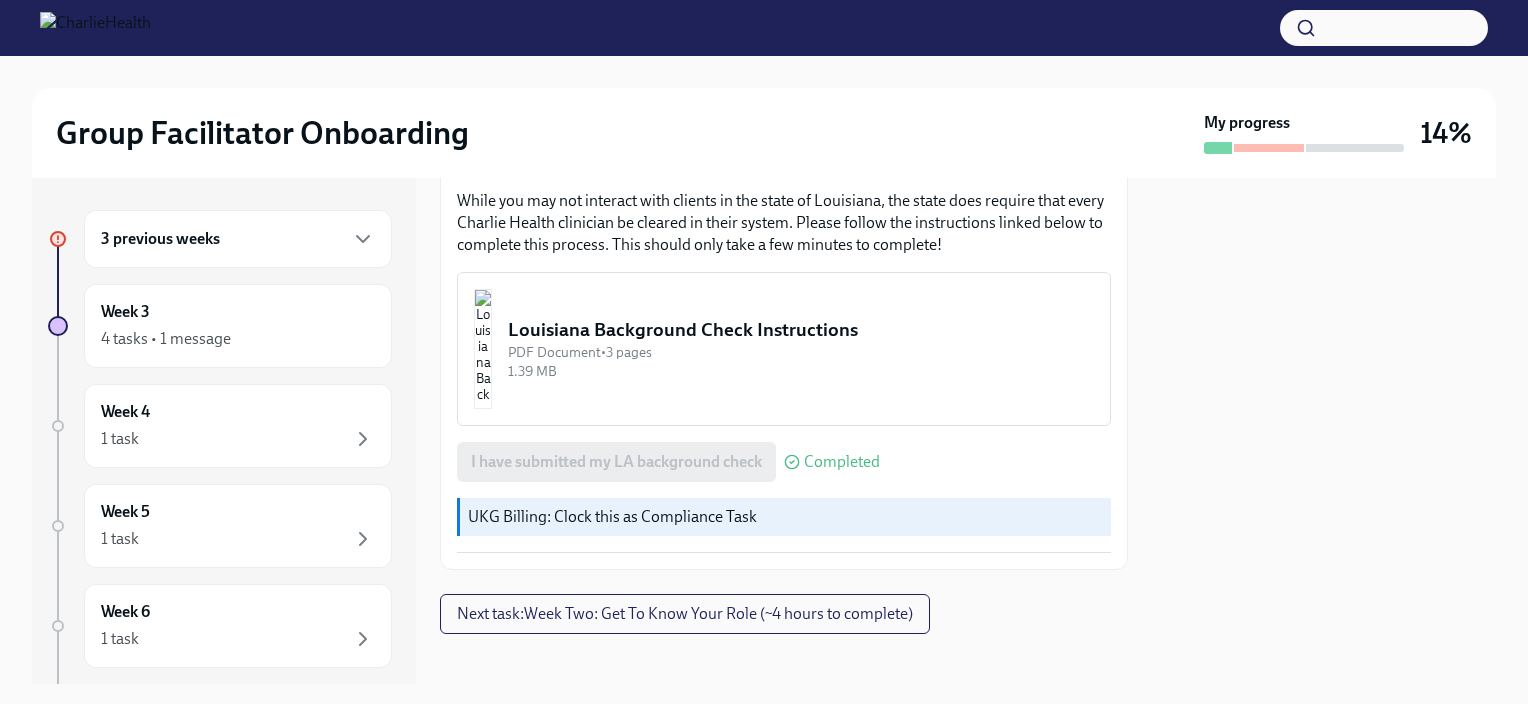 scroll, scrollTop: 708, scrollLeft: 0, axis: vertical 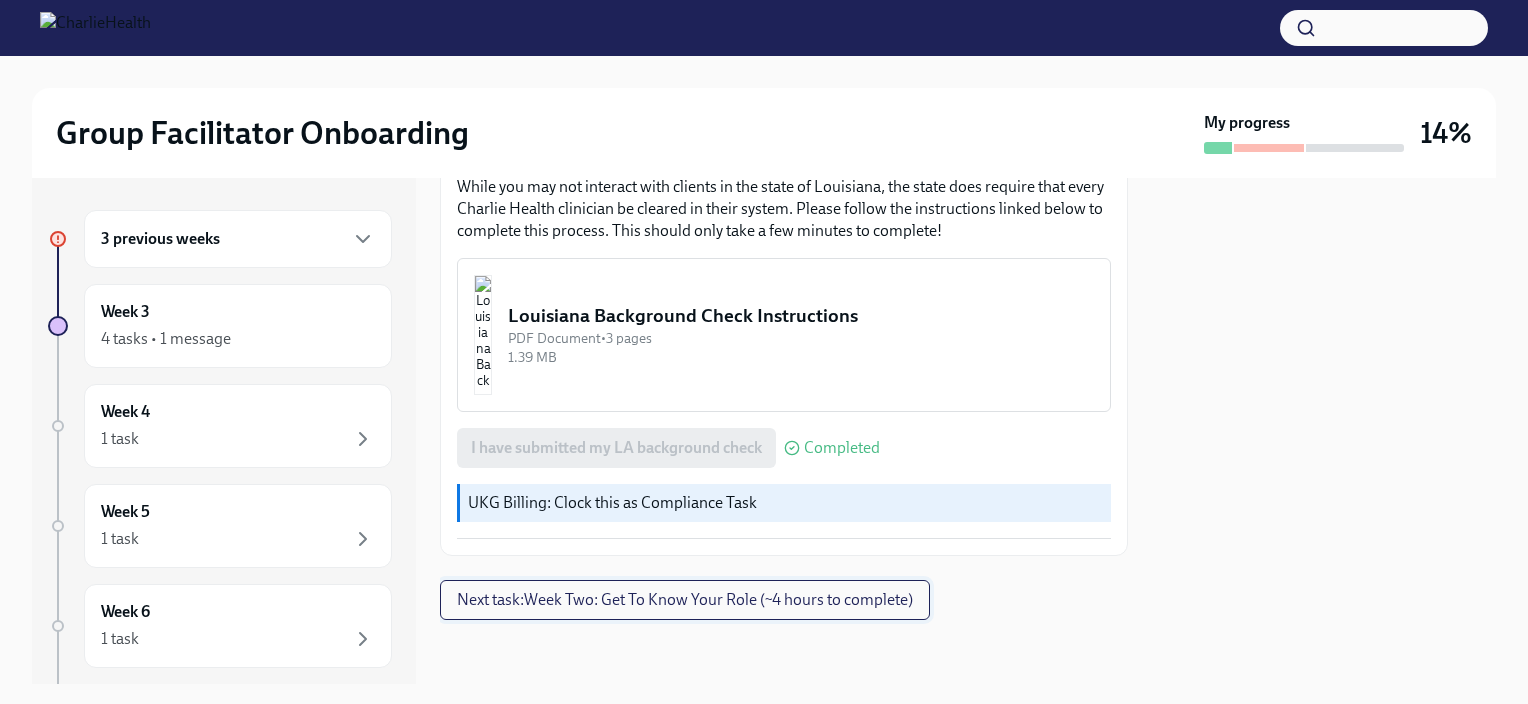 click on "Next task :  Week Two: Get To Know Your Role (~4 hours to complete)" at bounding box center (685, 600) 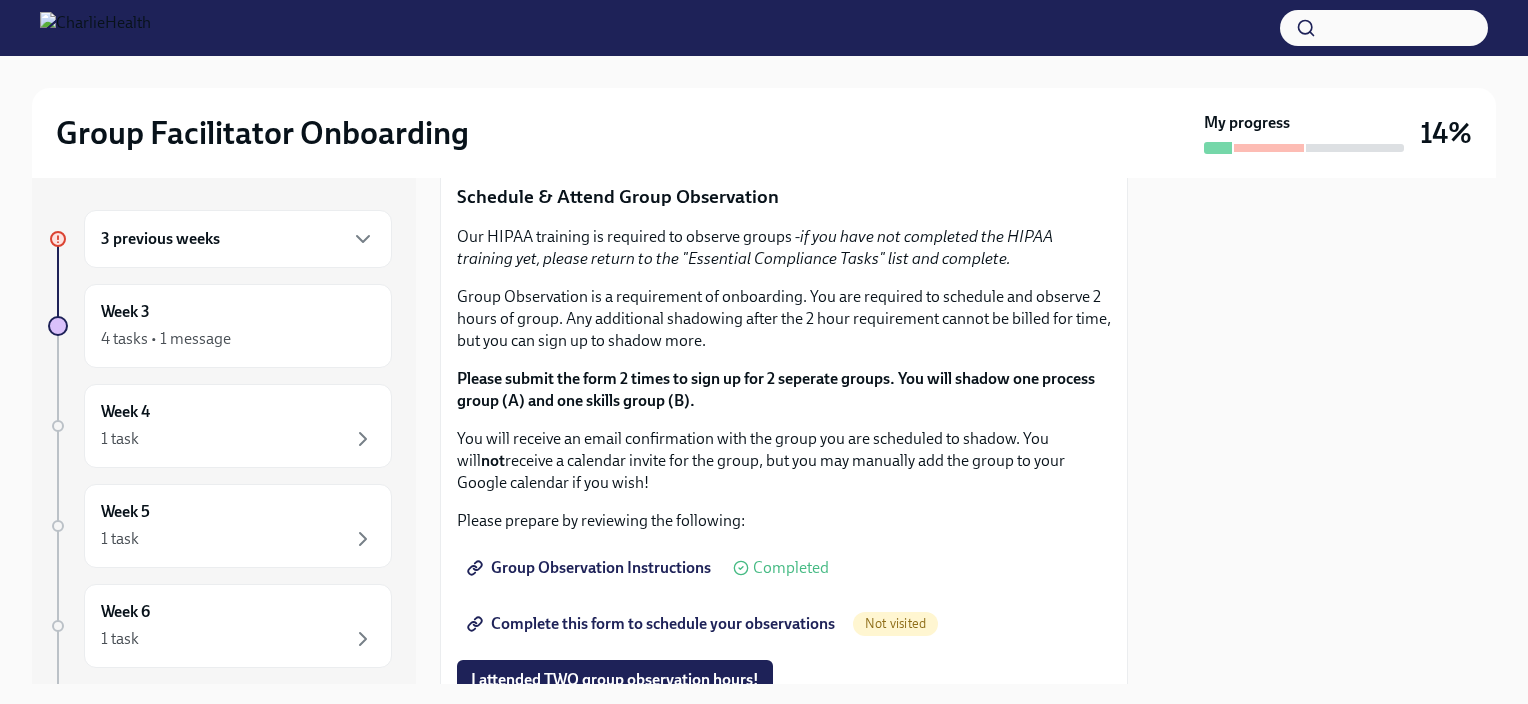 scroll, scrollTop: 990, scrollLeft: 0, axis: vertical 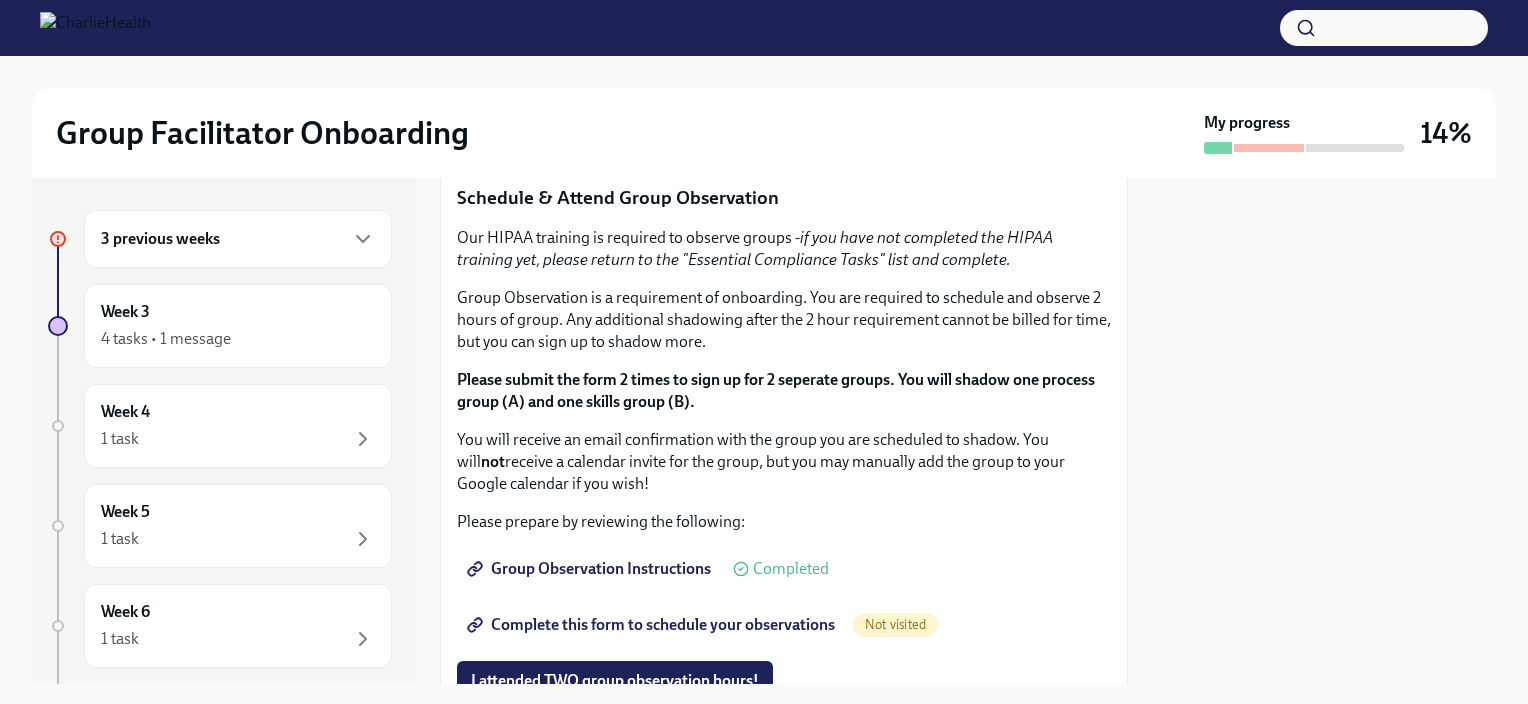 click on "Click here to access your Docebo!" at bounding box center (591, 46) 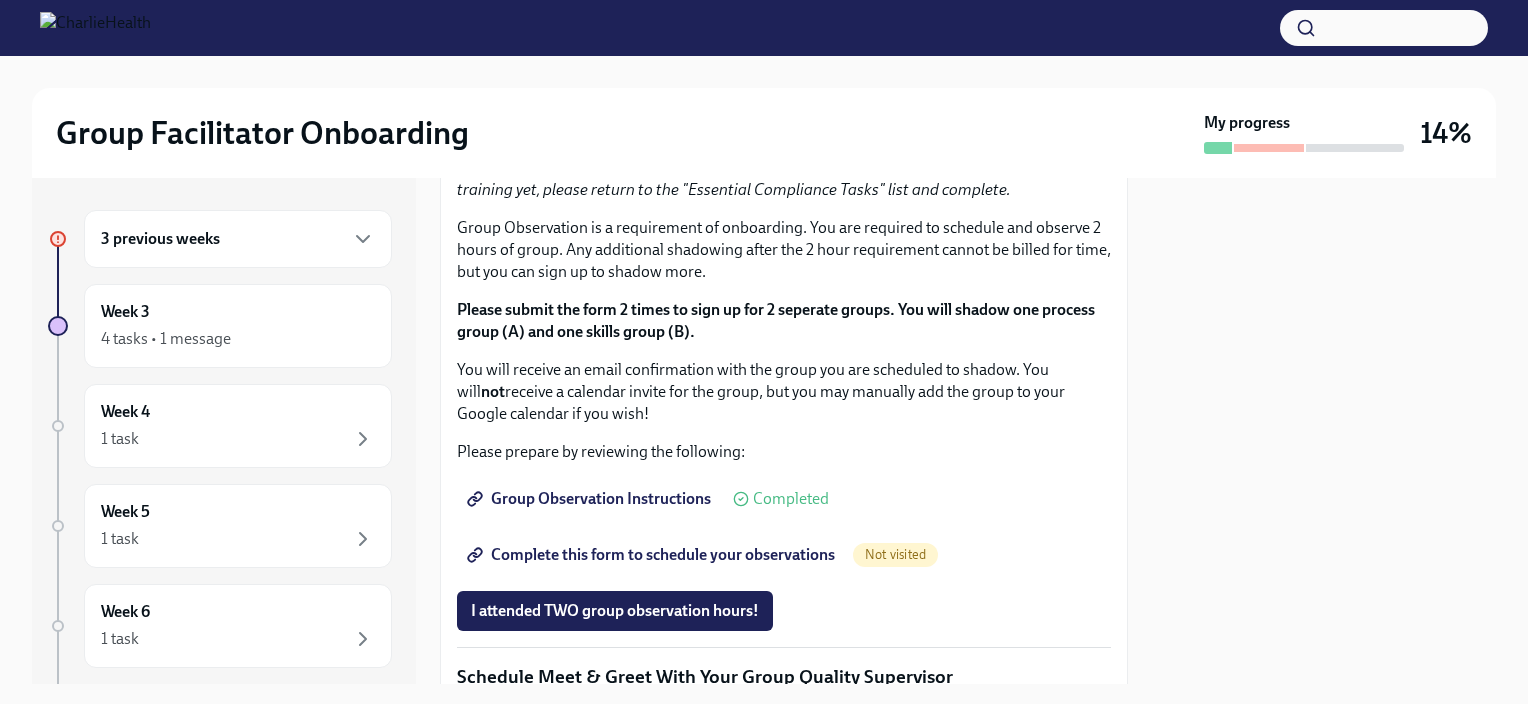 scroll, scrollTop: 1066, scrollLeft: 0, axis: vertical 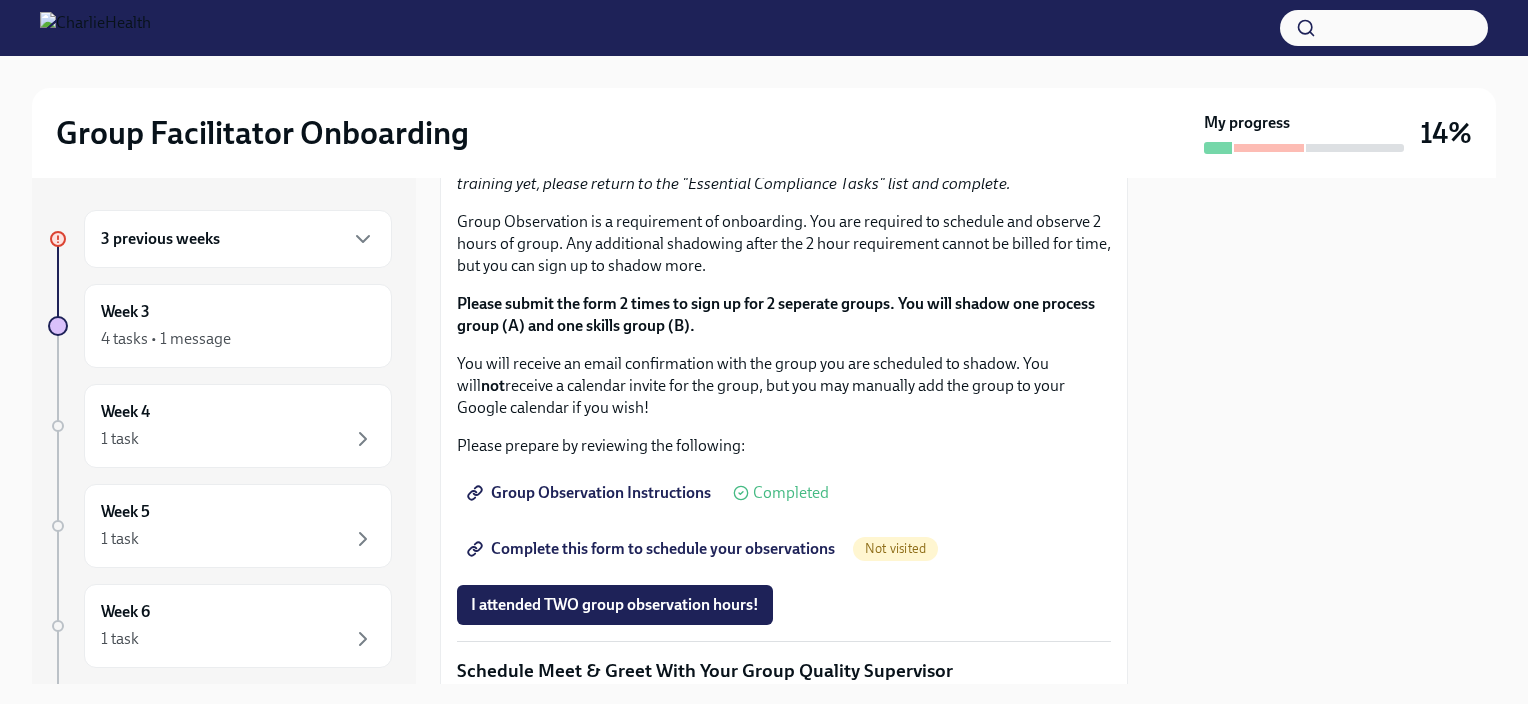 click on "I completed these three Docebo courses!" at bounding box center [611, 56] 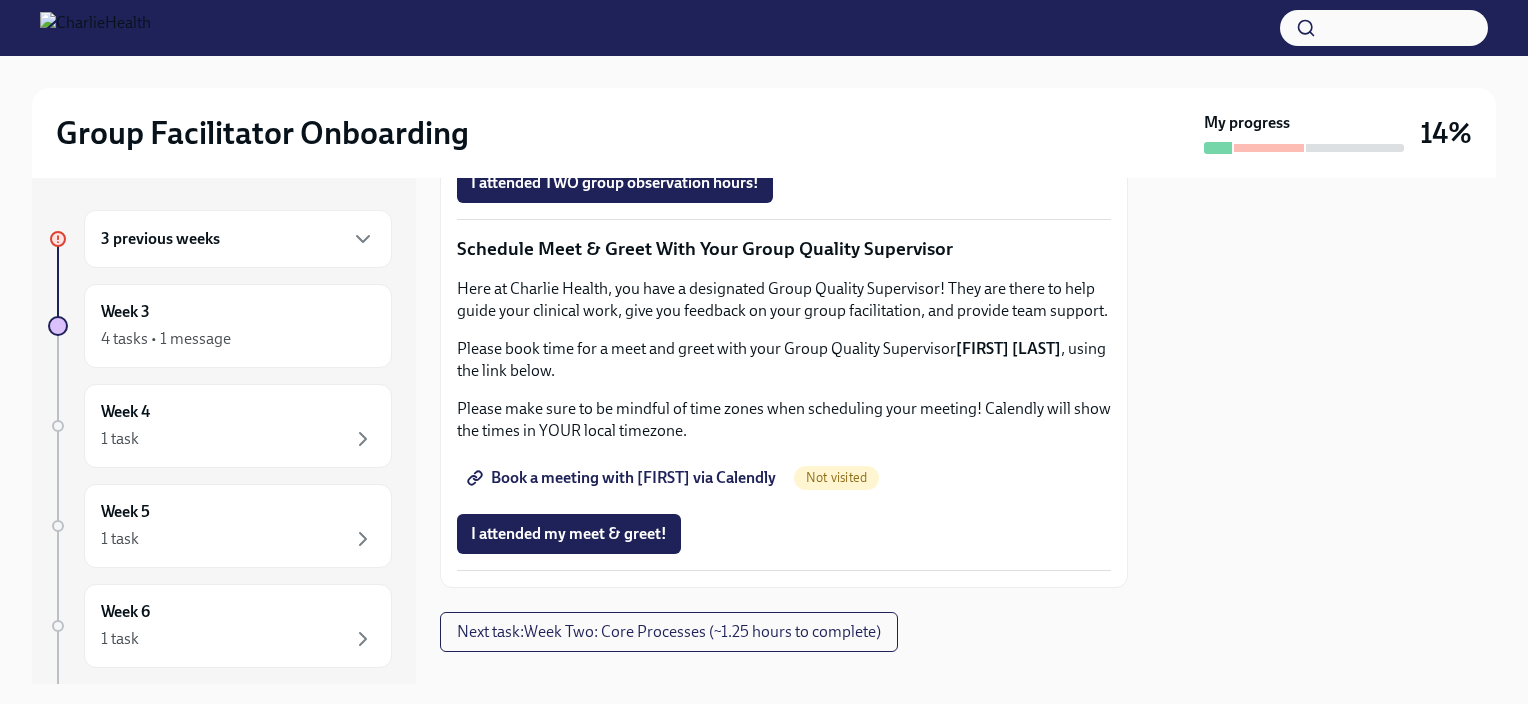 scroll, scrollTop: 1490, scrollLeft: 0, axis: vertical 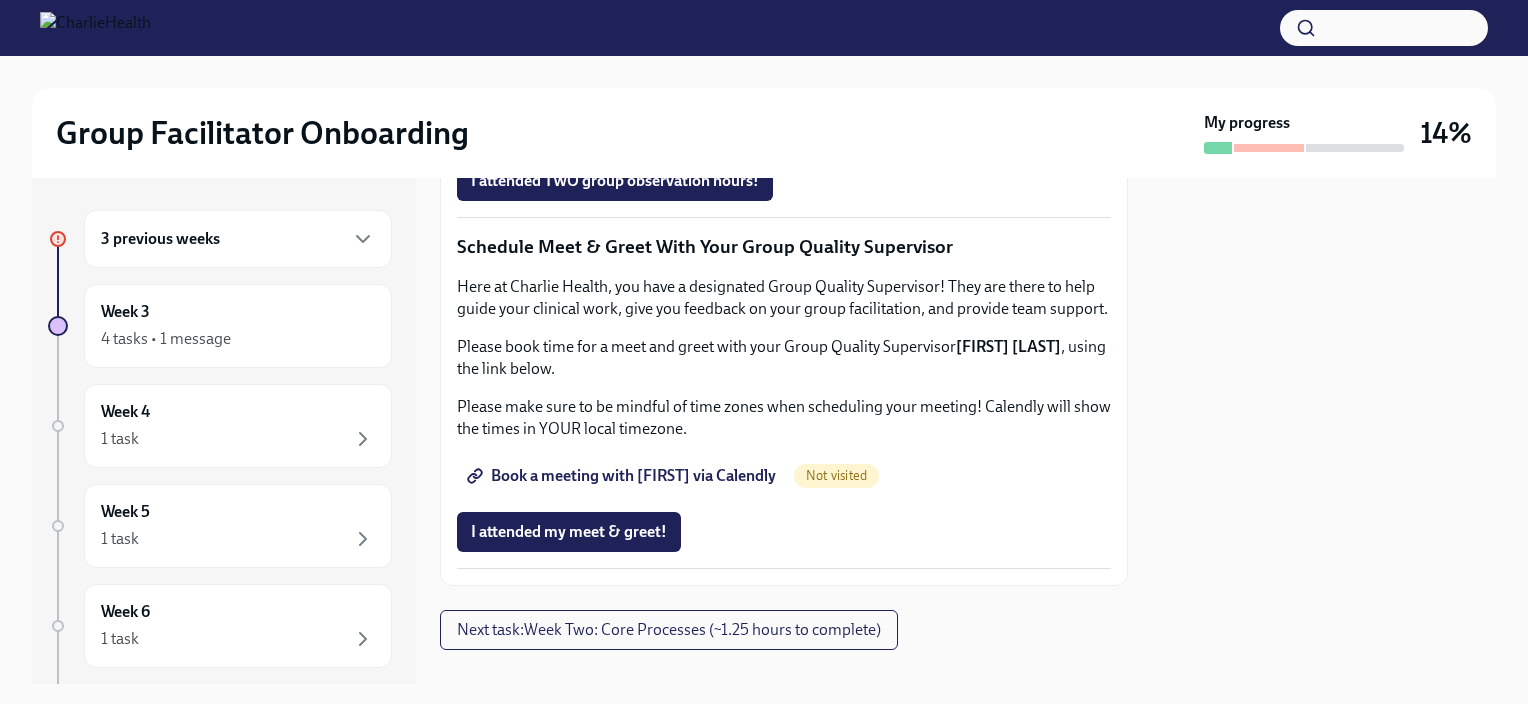 click on "Complete this form to schedule your observations" at bounding box center (653, 125) 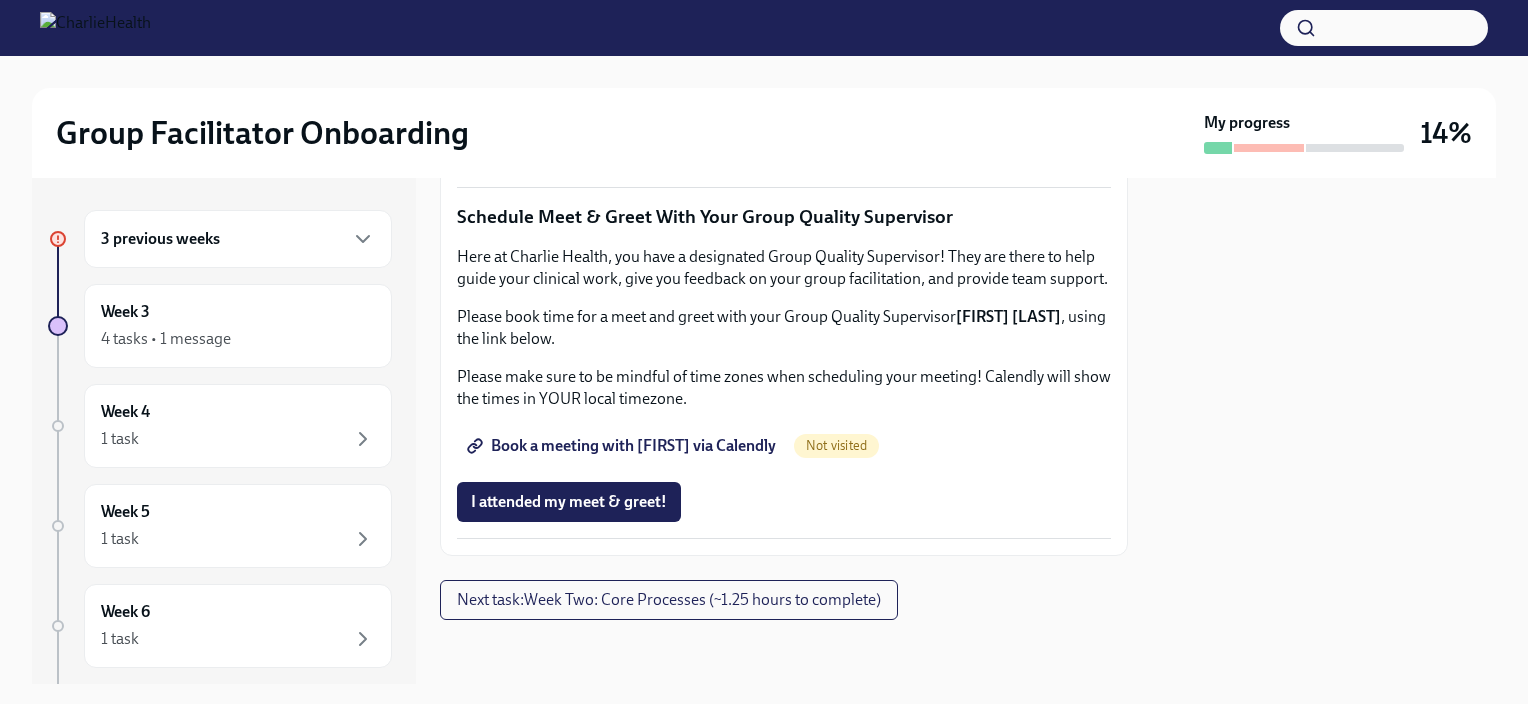 scroll, scrollTop: 1707, scrollLeft: 0, axis: vertical 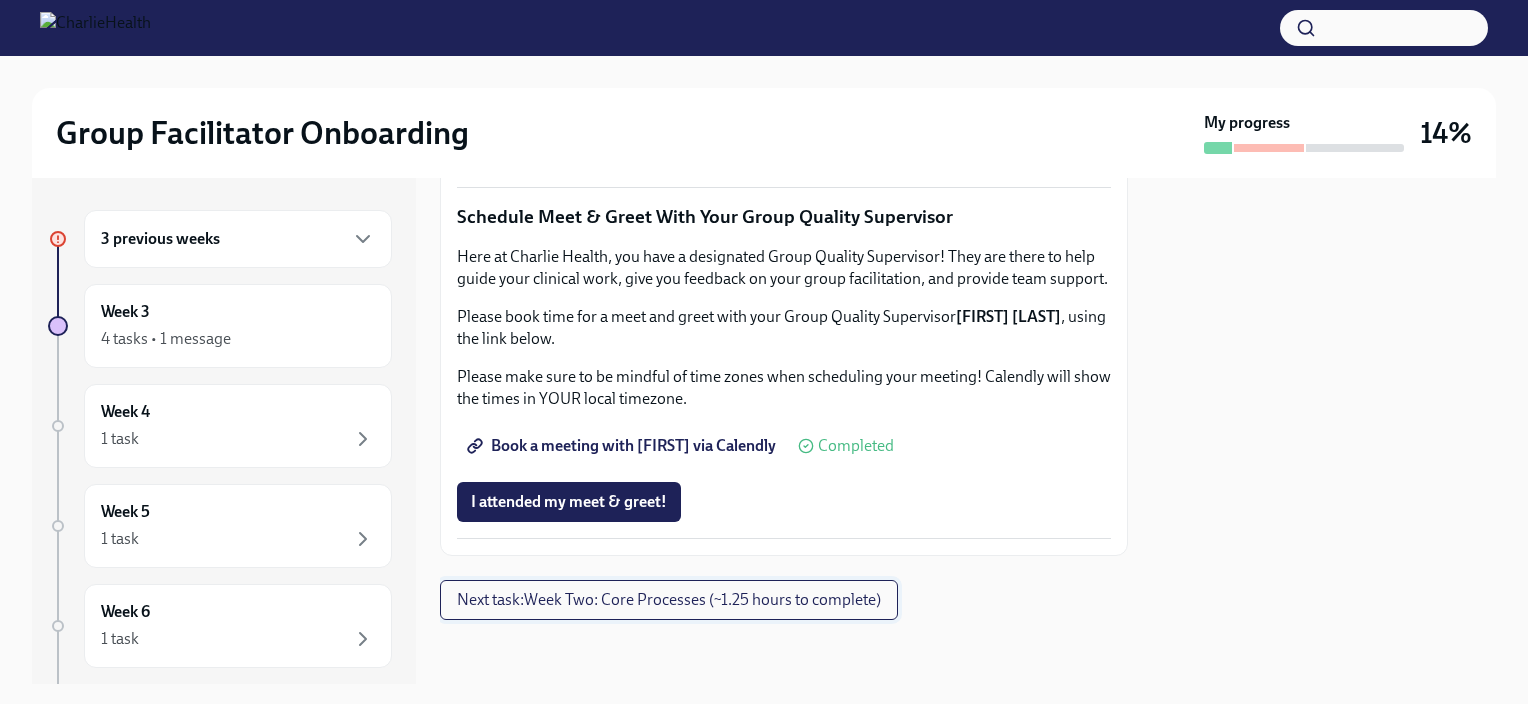 click on "Next task :  Week Two: Core Processes (~1.25 hours to complete)" at bounding box center (669, 600) 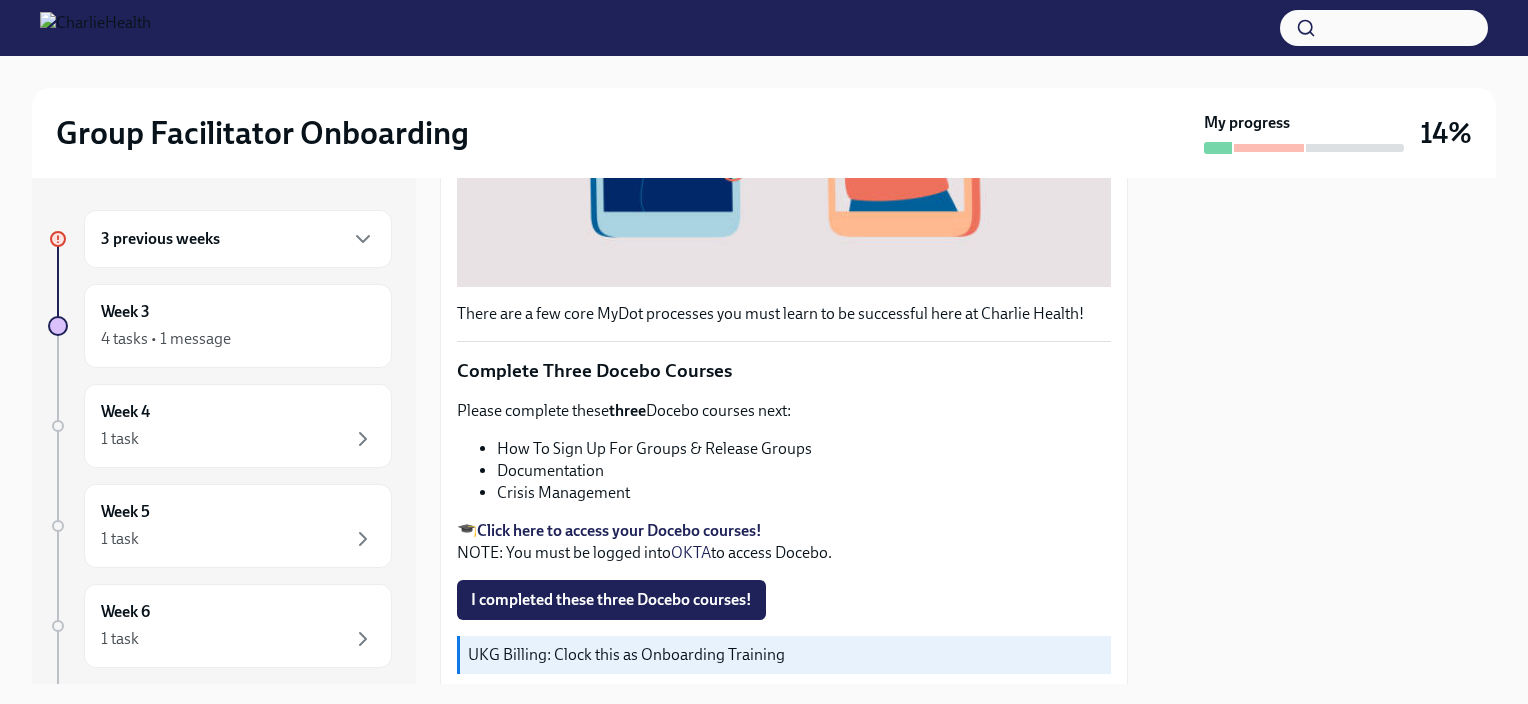 scroll, scrollTop: 619, scrollLeft: 0, axis: vertical 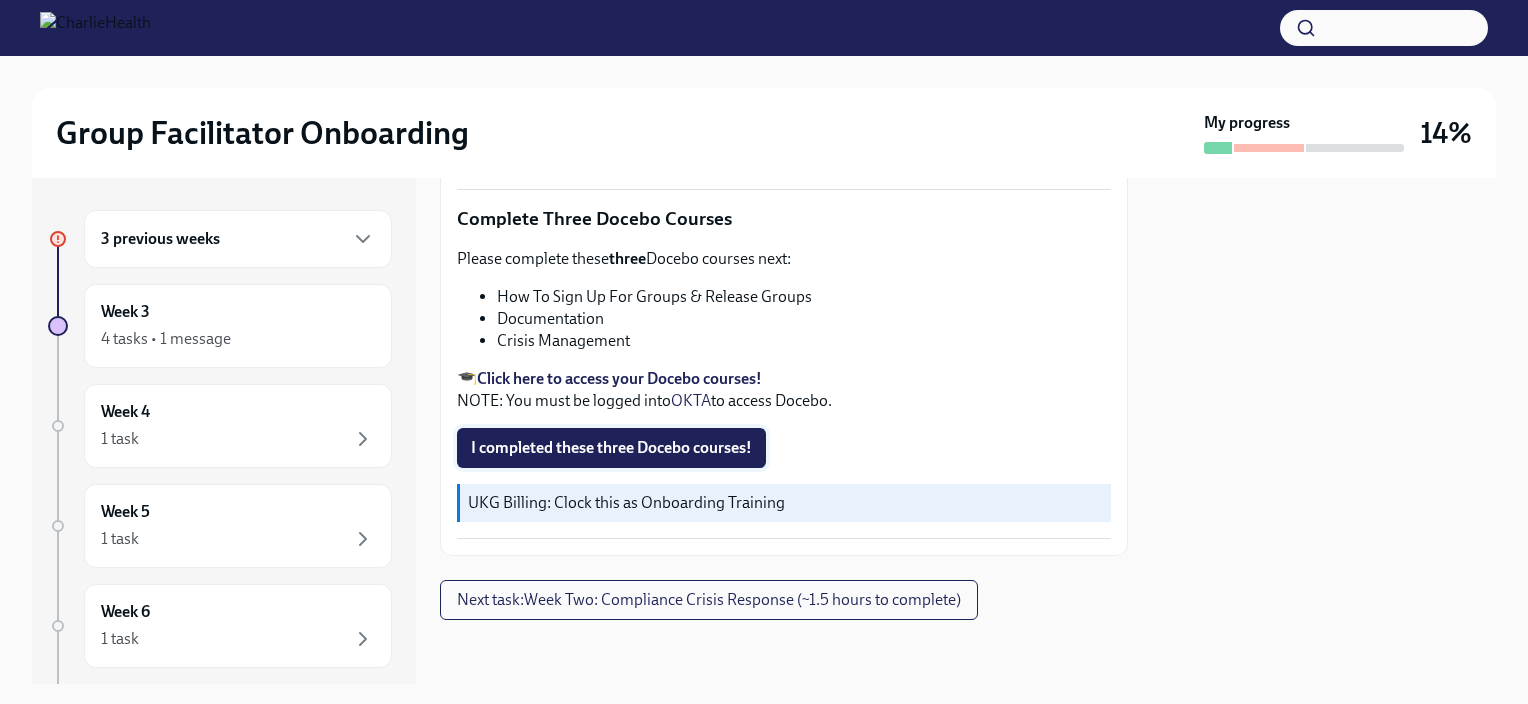 click on "I completed these three Docebo courses!" at bounding box center (611, 448) 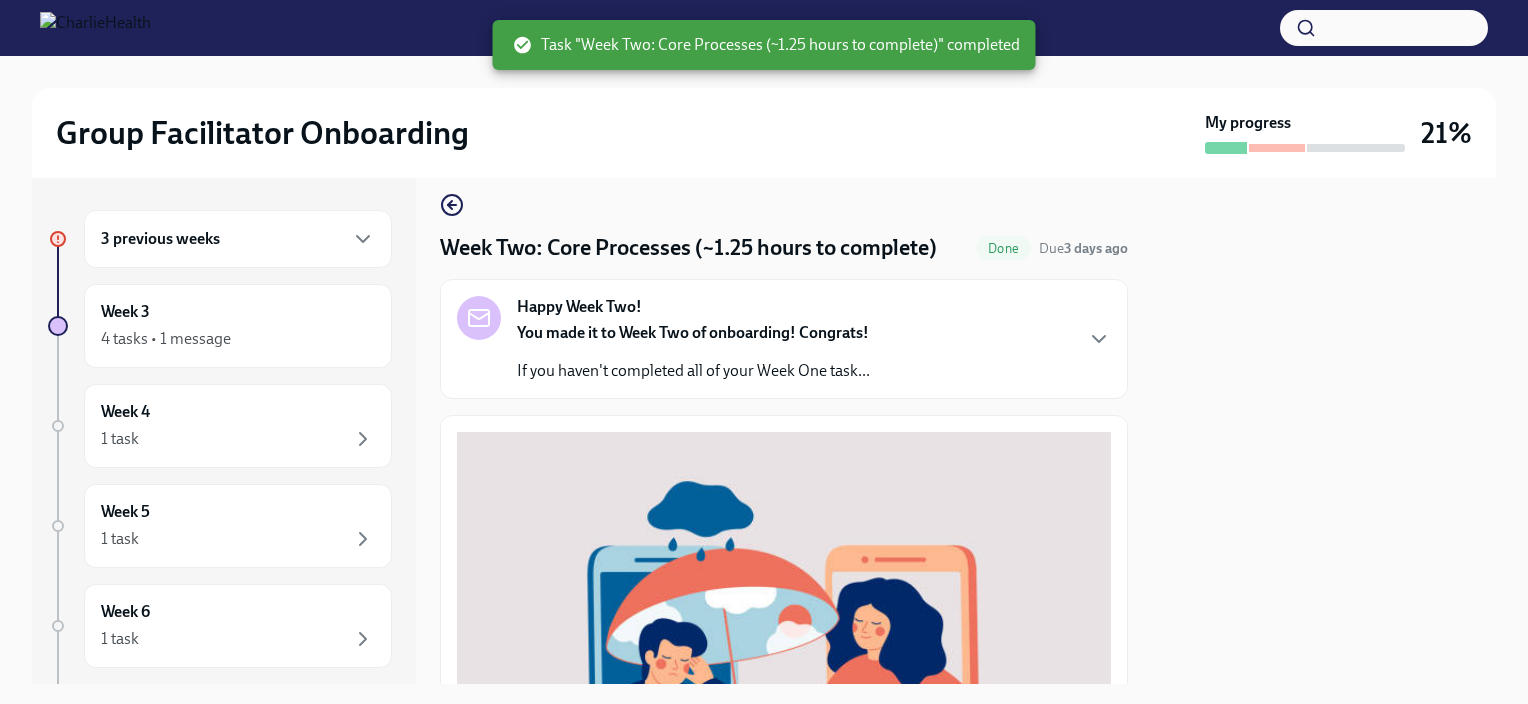 scroll, scrollTop: 738, scrollLeft: 0, axis: vertical 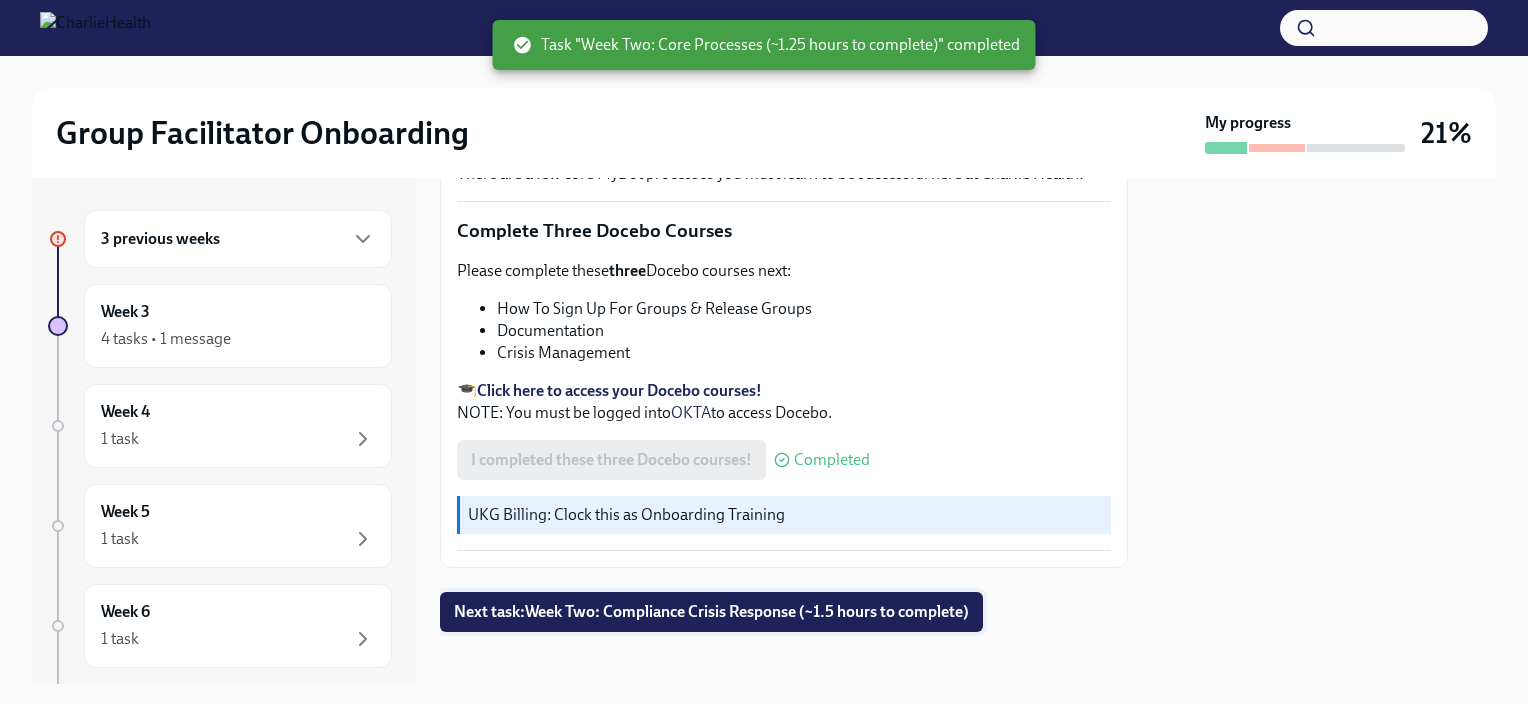 click on "Next task :  Week Two: Compliance Crisis Response (~1.5 hours to complete)" at bounding box center [711, 612] 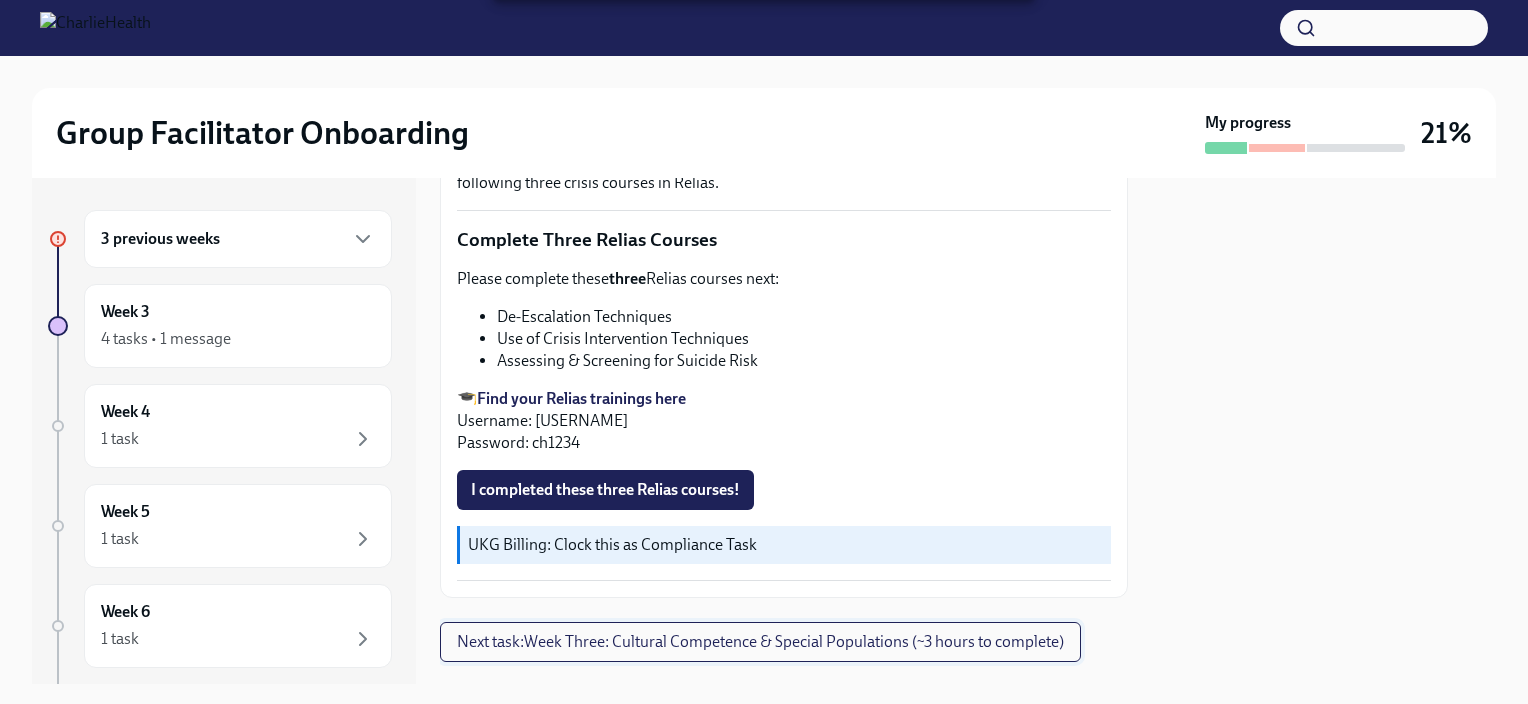 scroll, scrollTop: 0, scrollLeft: 0, axis: both 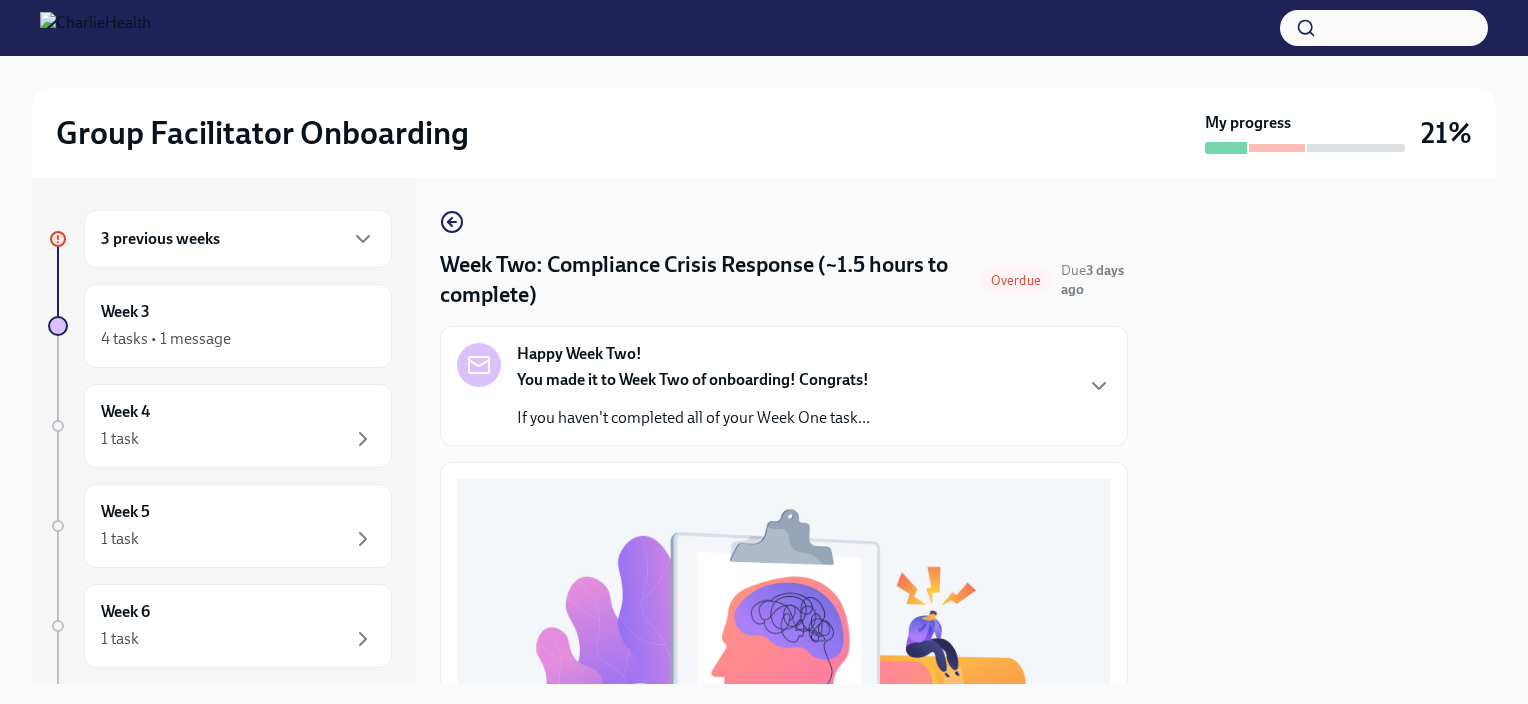 click at bounding box center (784, 675) 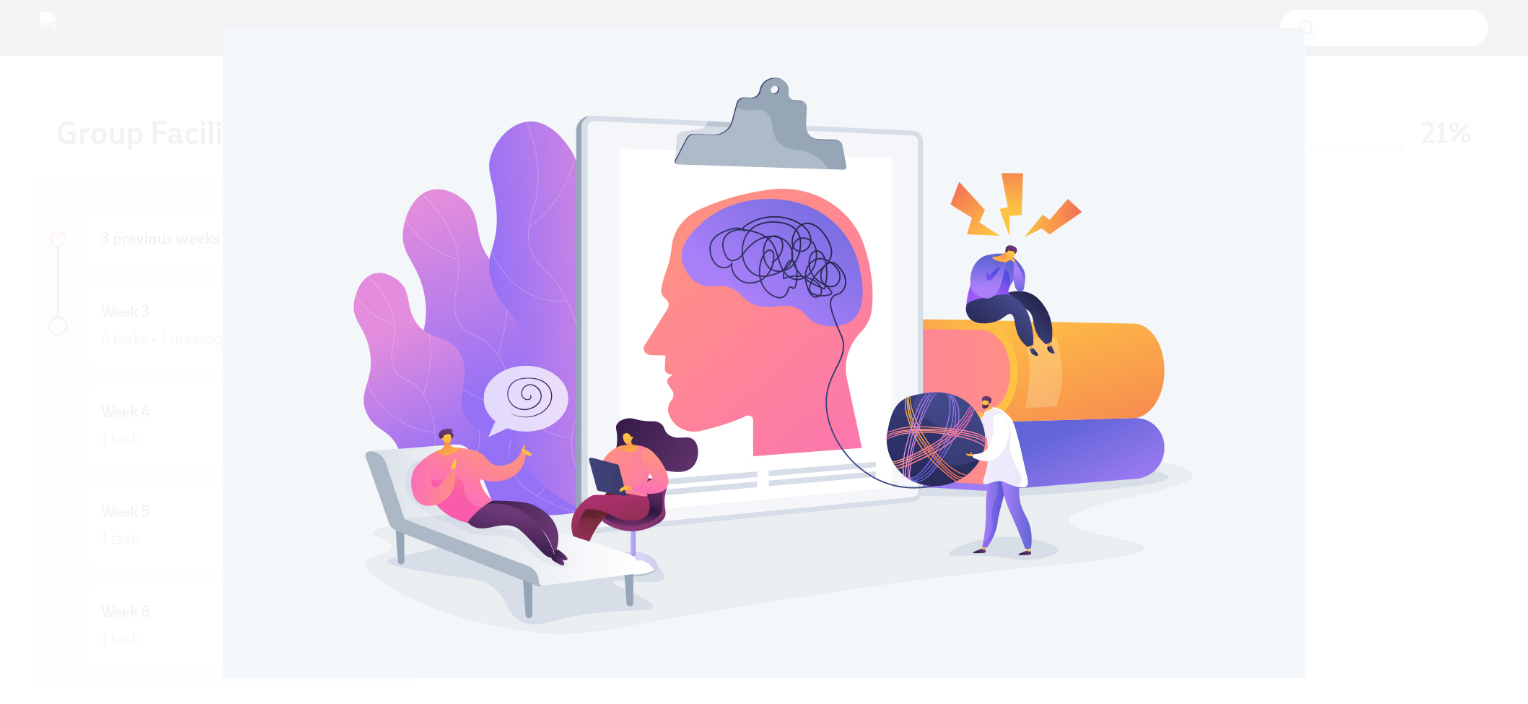 click at bounding box center [764, 352] 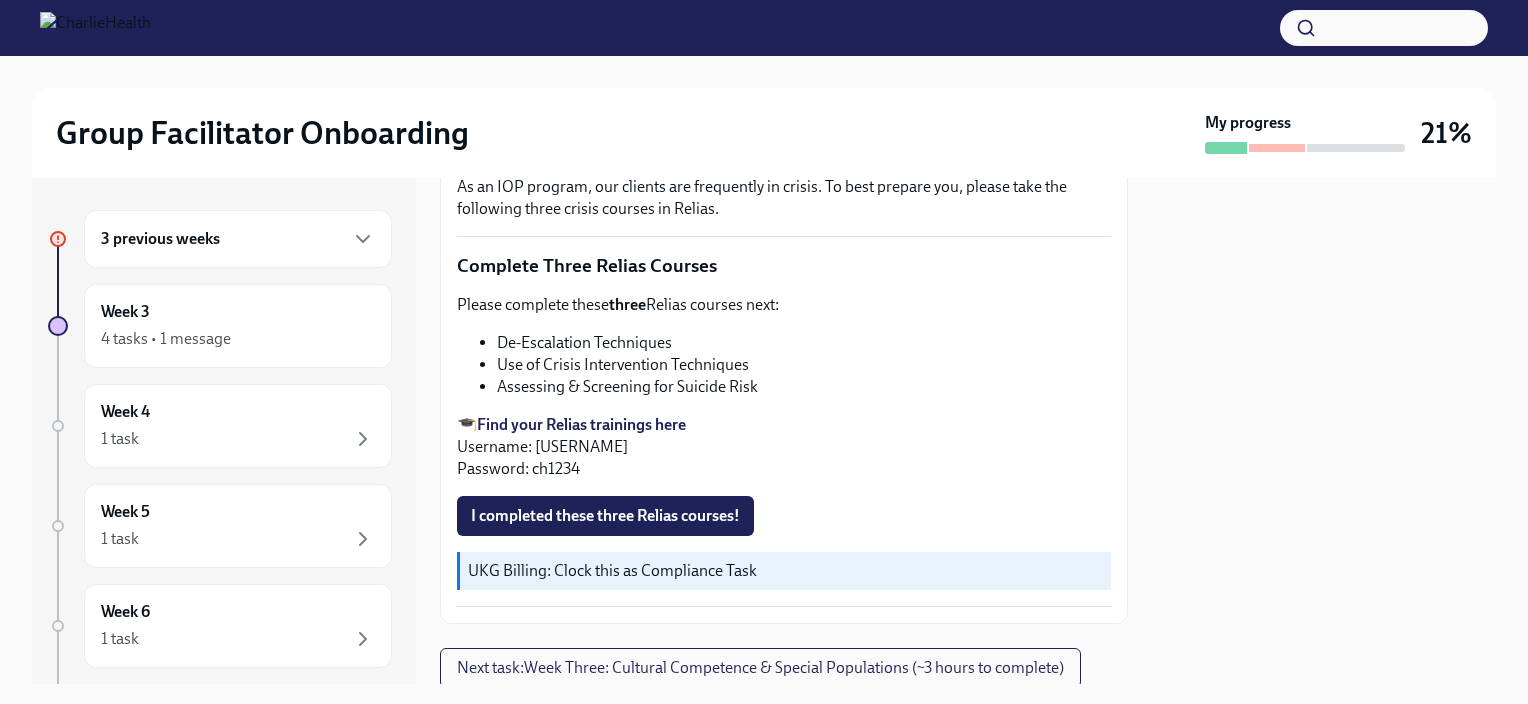 scroll, scrollTop: 769, scrollLeft: 0, axis: vertical 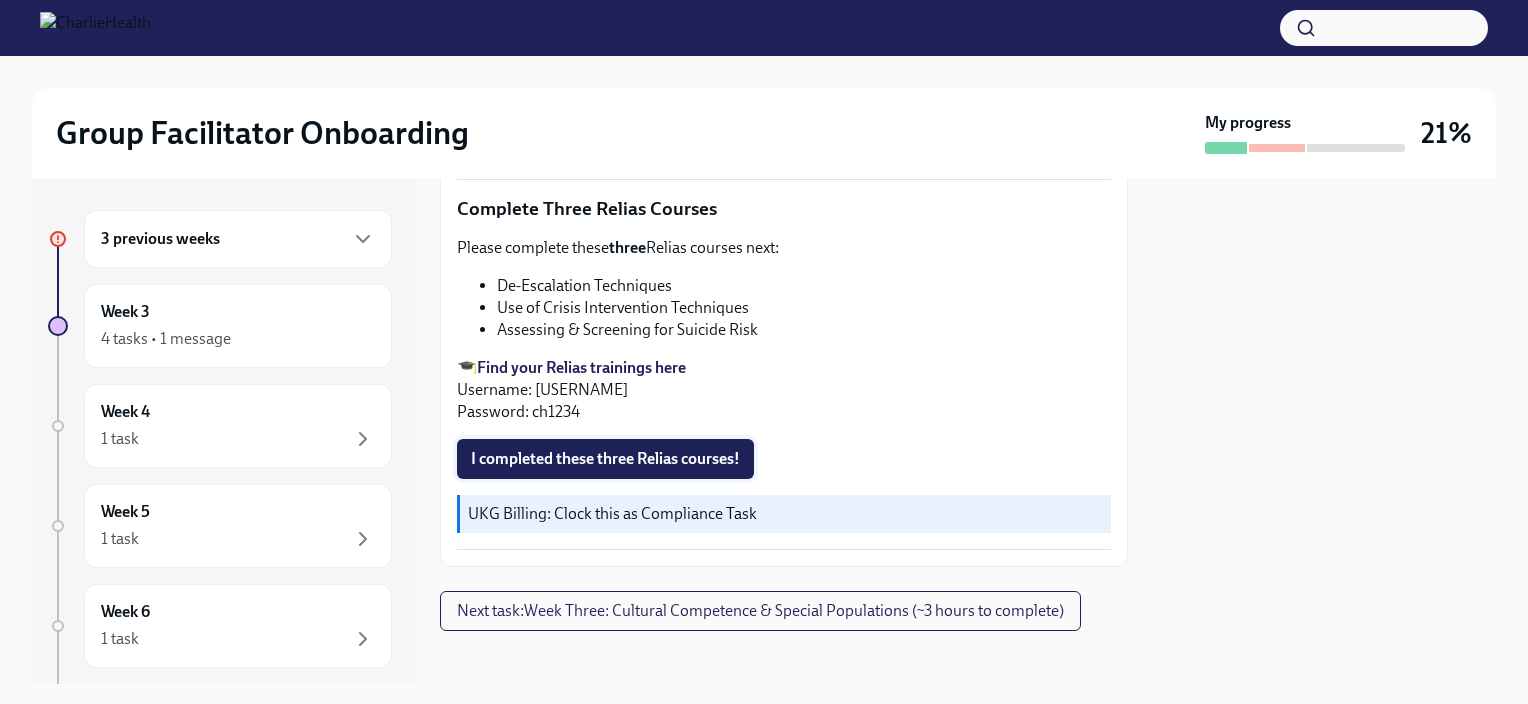 click on "I completed these three Relias courses!" at bounding box center [605, 459] 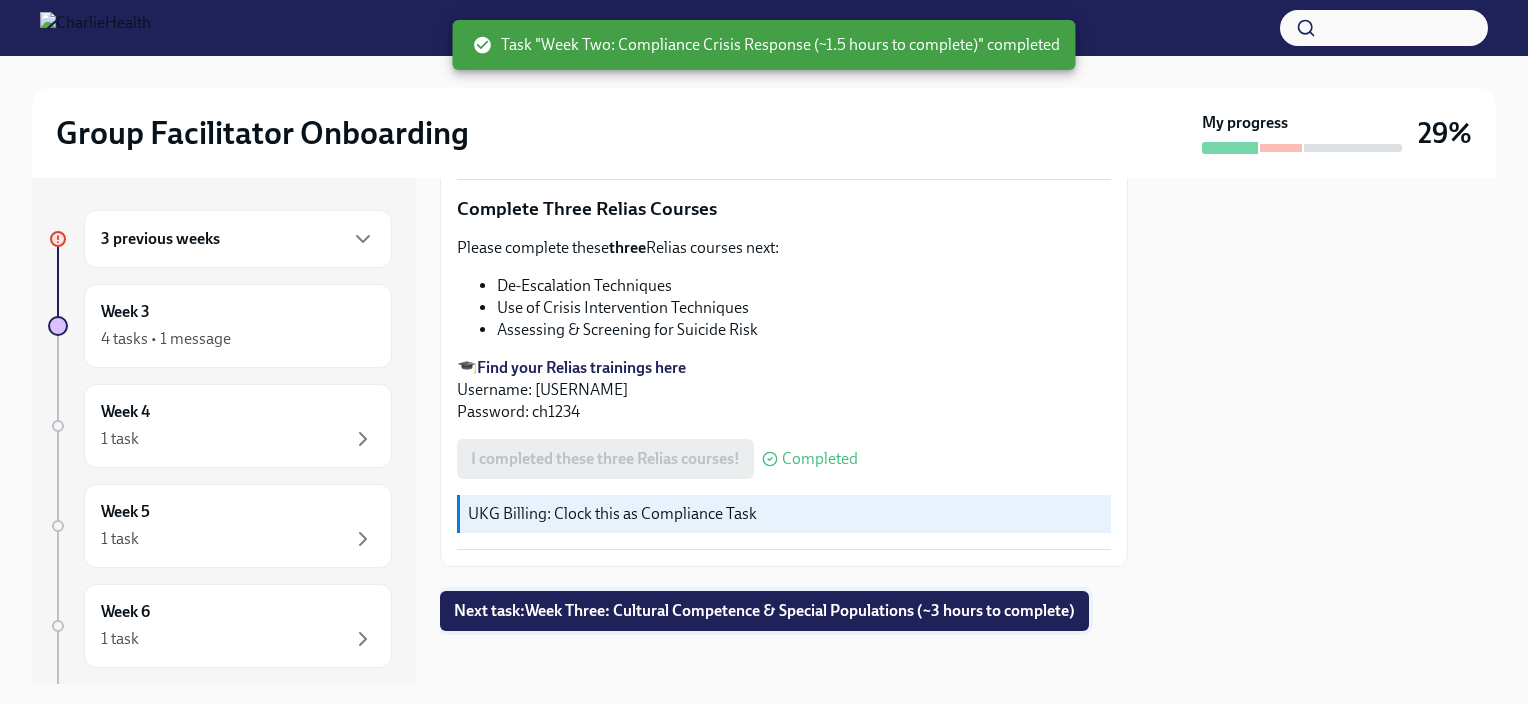 click on "Next task :  Week Three: Cultural Competence & Special Populations (~3 hours to complete)" at bounding box center [764, 611] 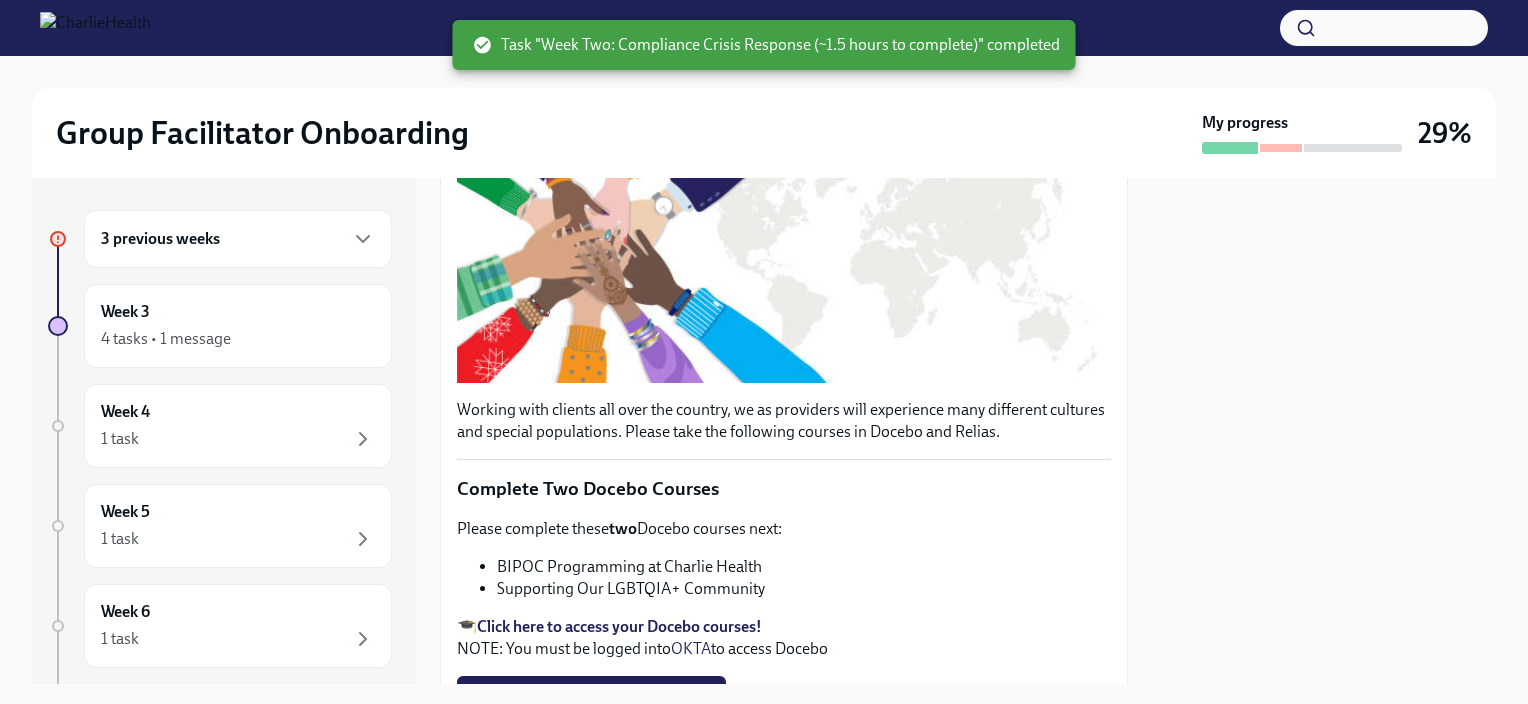 scroll, scrollTop: 475, scrollLeft: 0, axis: vertical 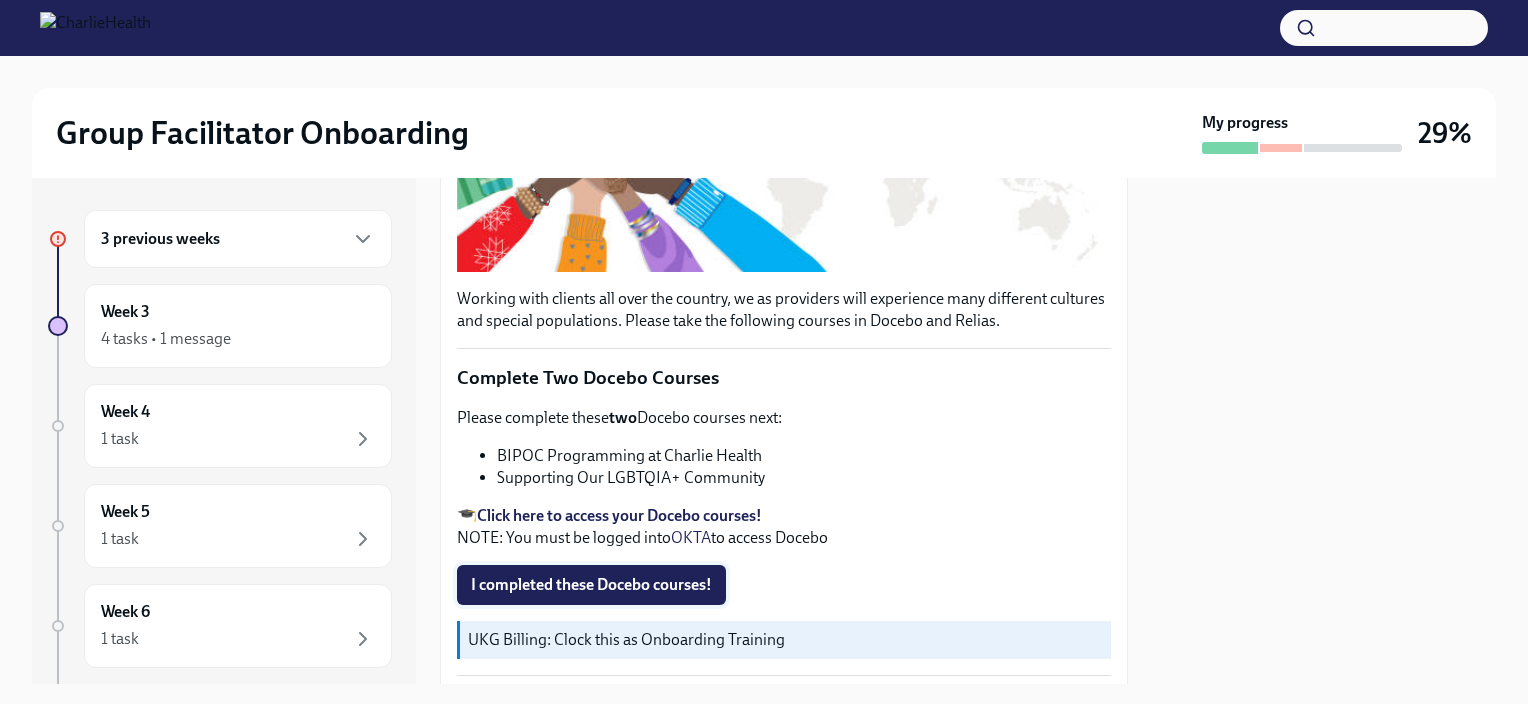 click on "I completed these Docebo courses!" at bounding box center [591, 585] 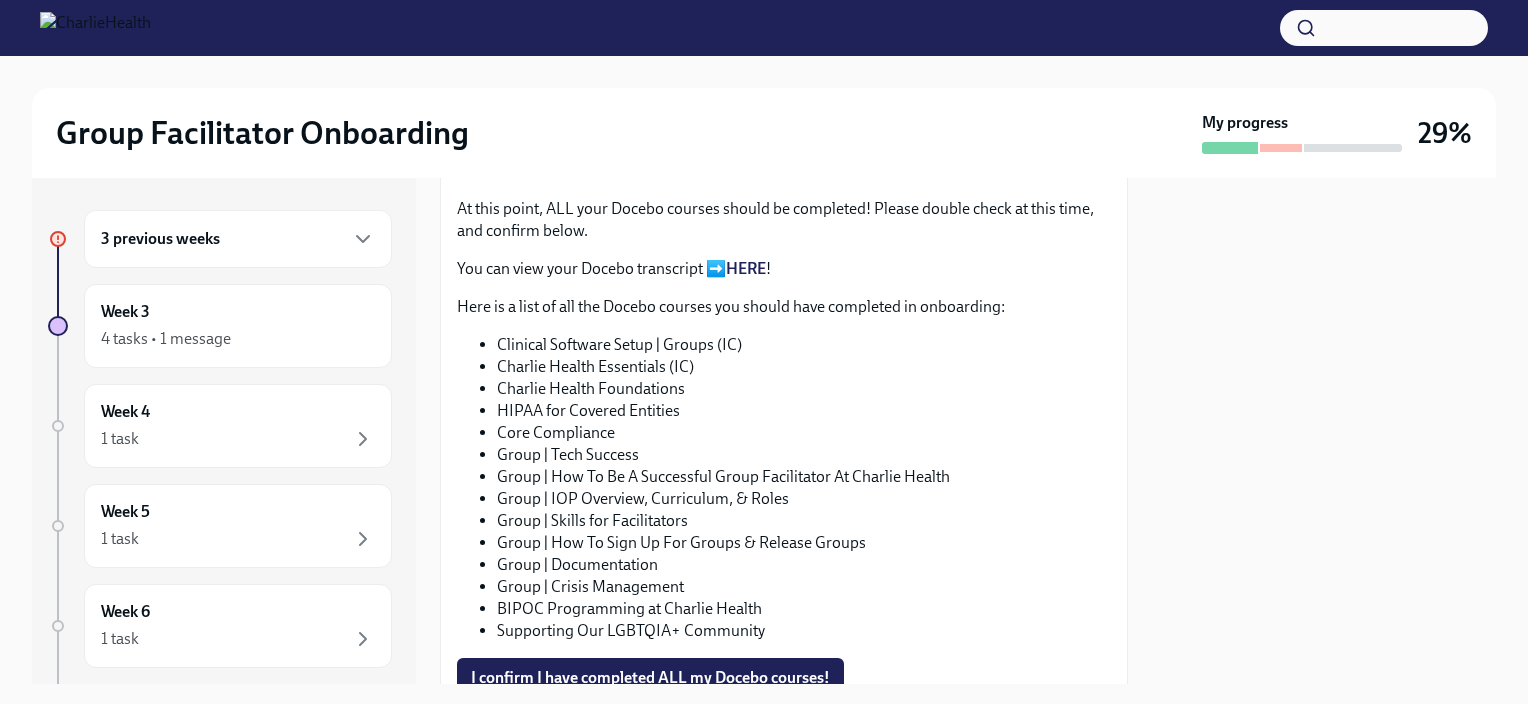 scroll, scrollTop: 1031, scrollLeft: 0, axis: vertical 